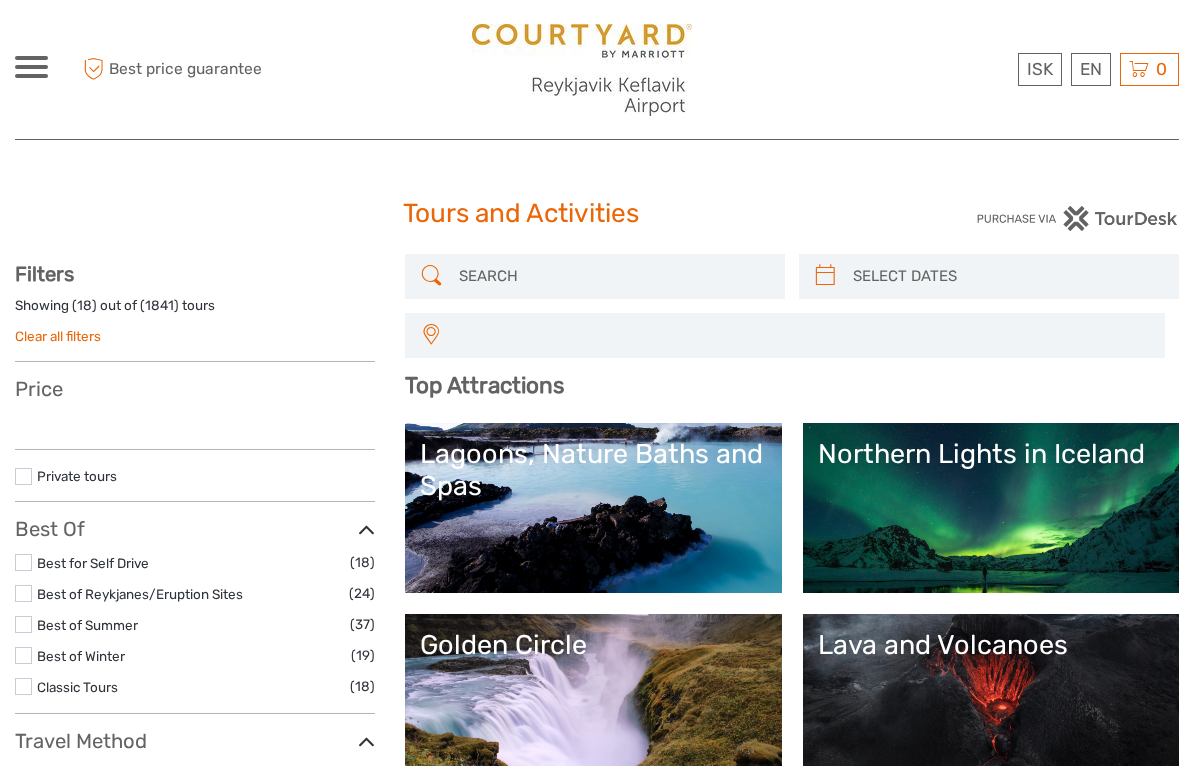 select 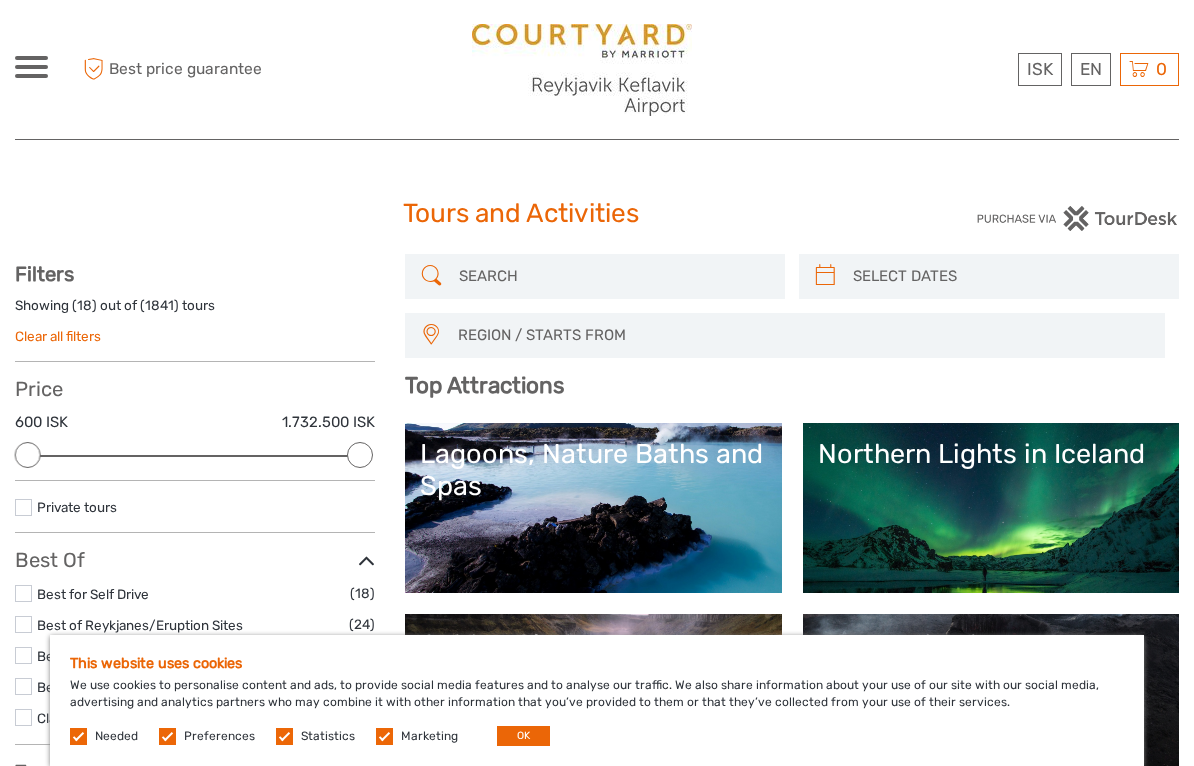 scroll, scrollTop: 0, scrollLeft: 0, axis: both 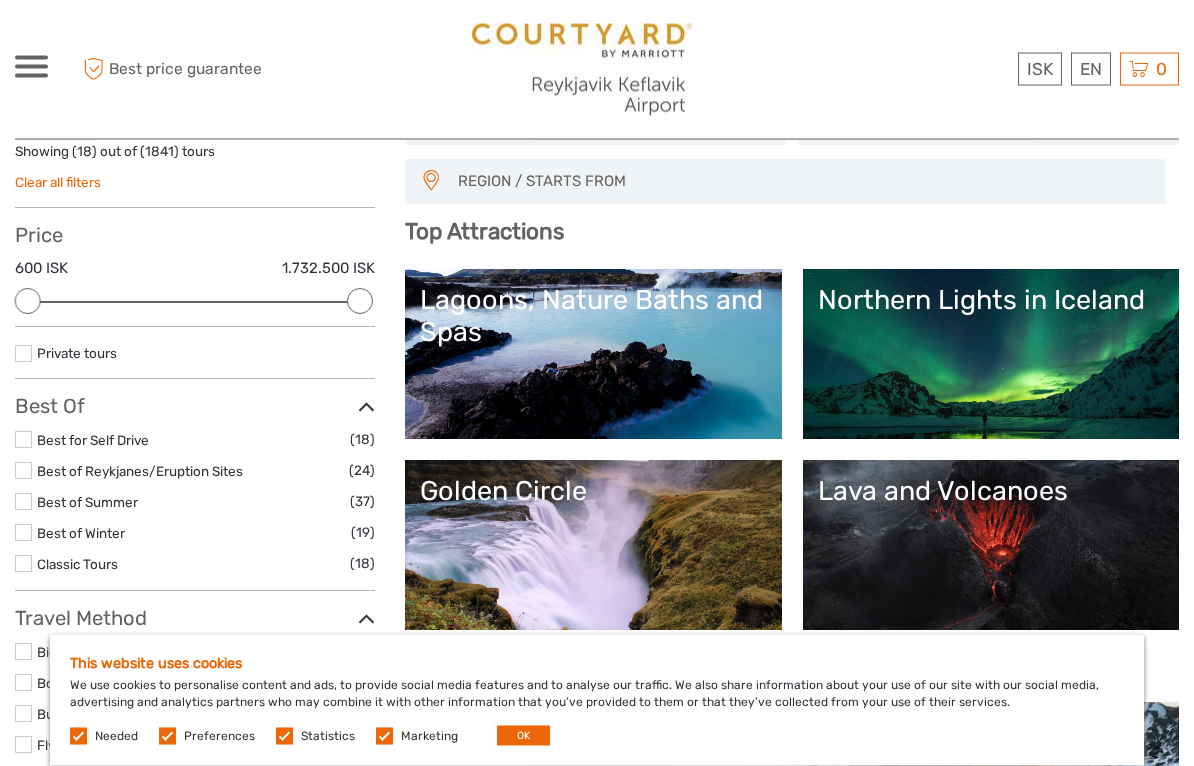 click on "Lagoons, Nature Baths and Spas" at bounding box center [593, 355] 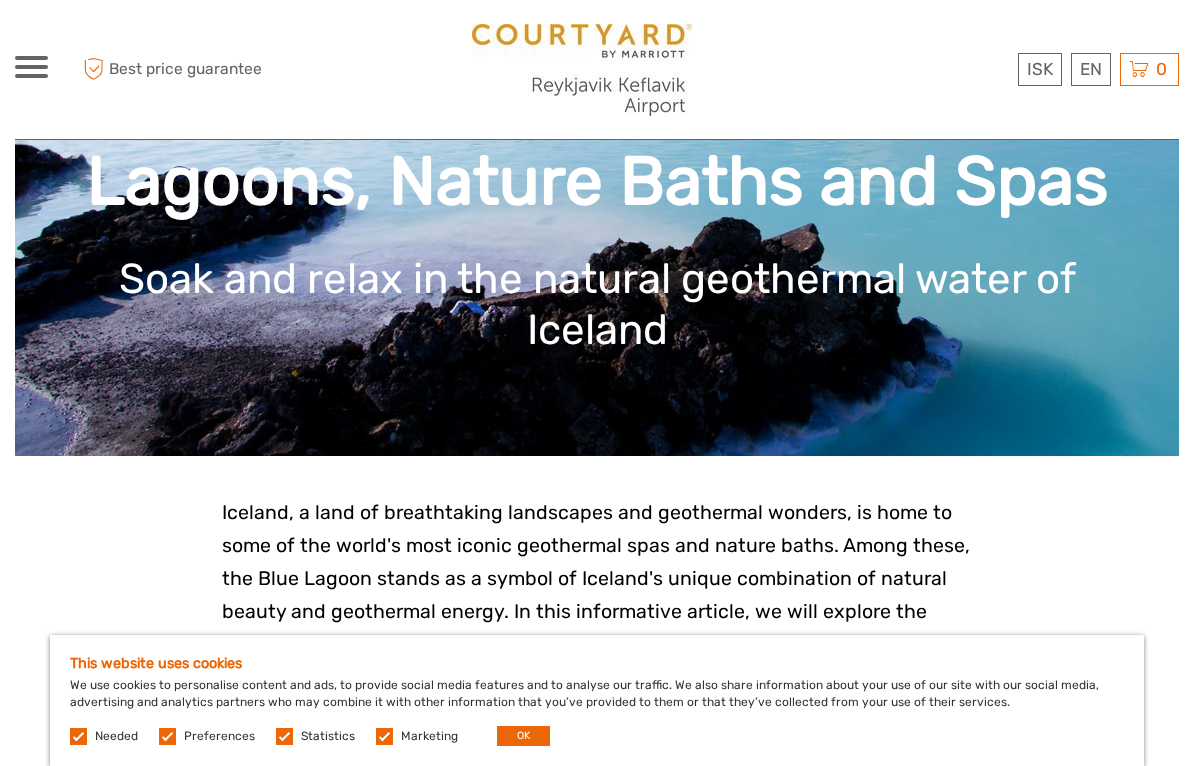 scroll, scrollTop: 177, scrollLeft: 0, axis: vertical 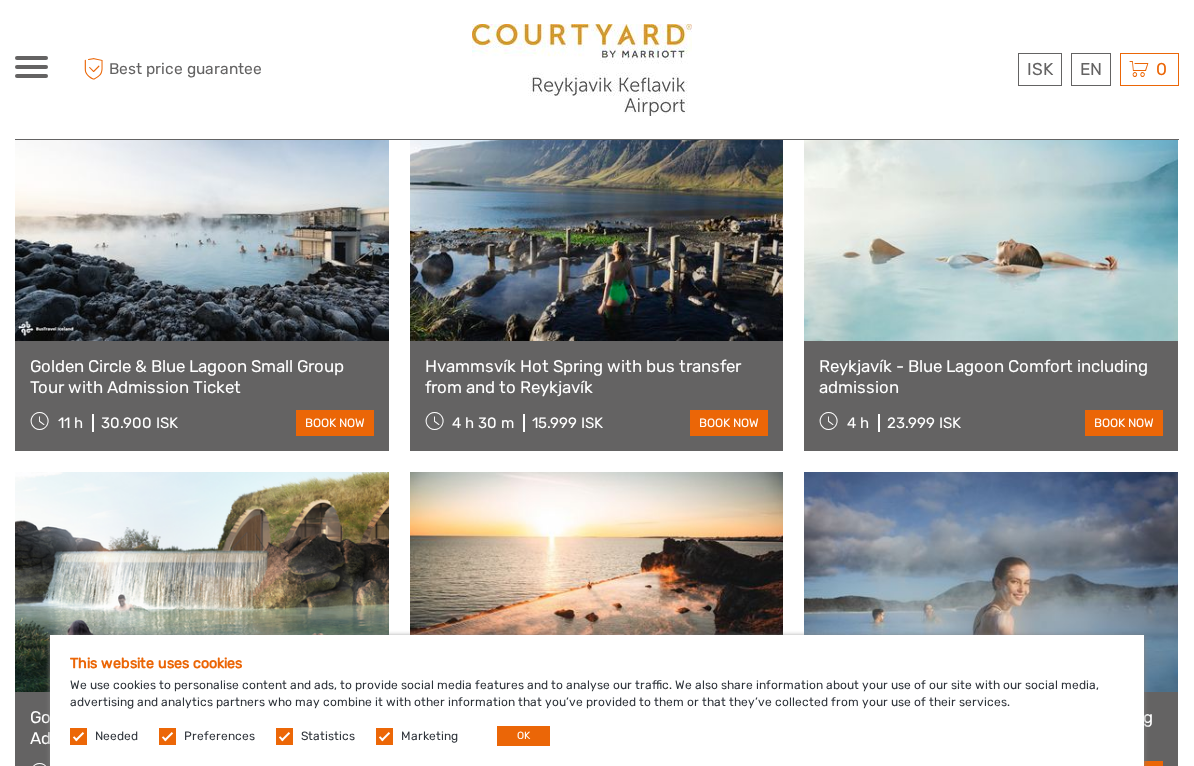 click at bounding box center [167, 736] 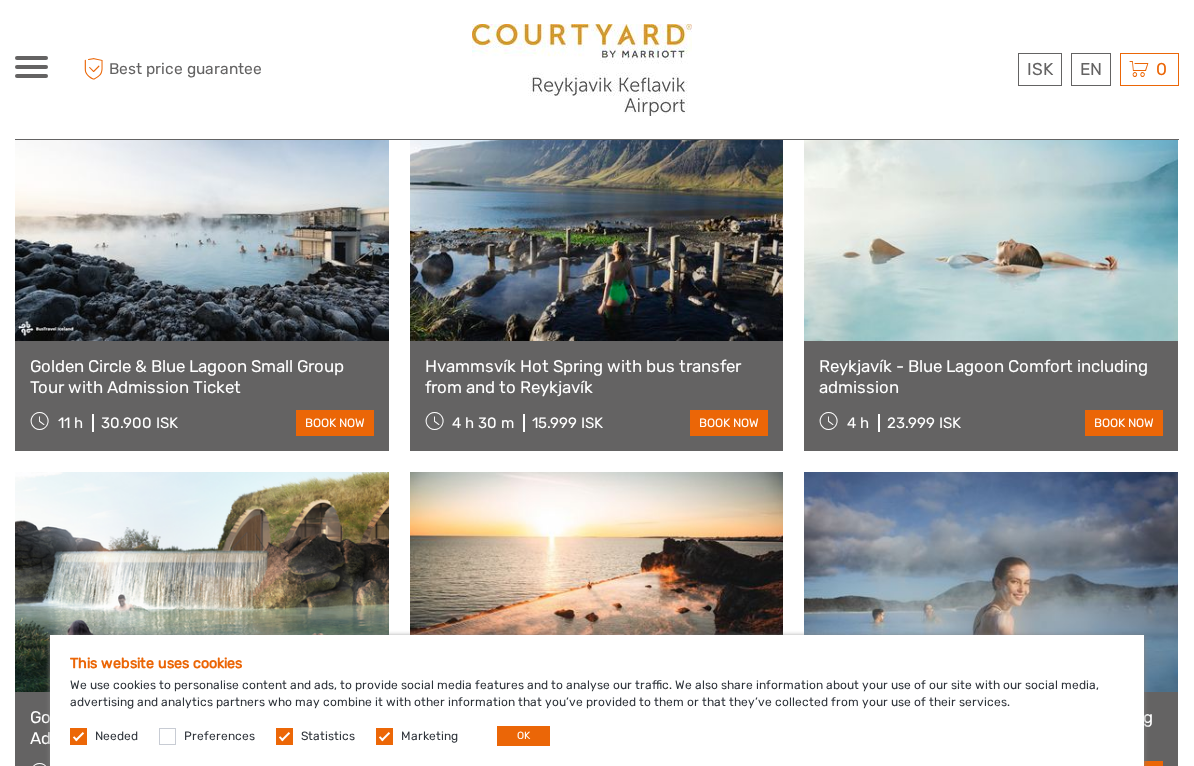 click at bounding box center [284, 736] 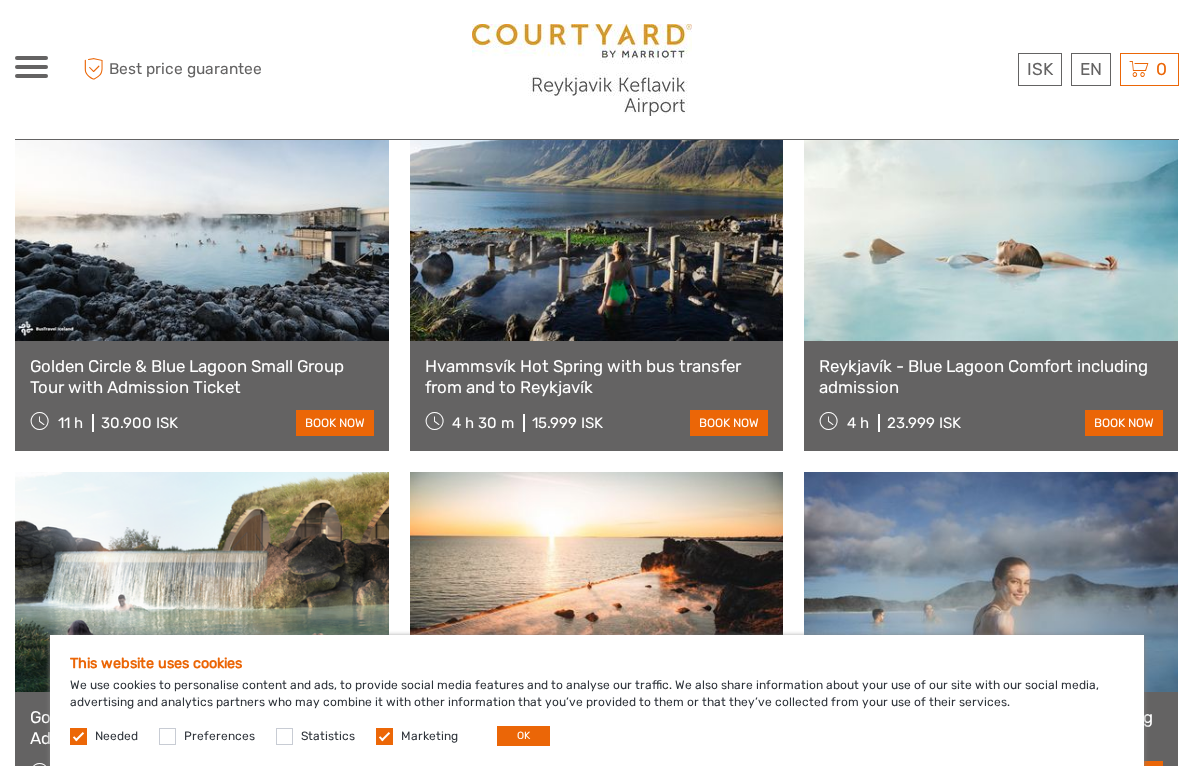 click at bounding box center [384, 736] 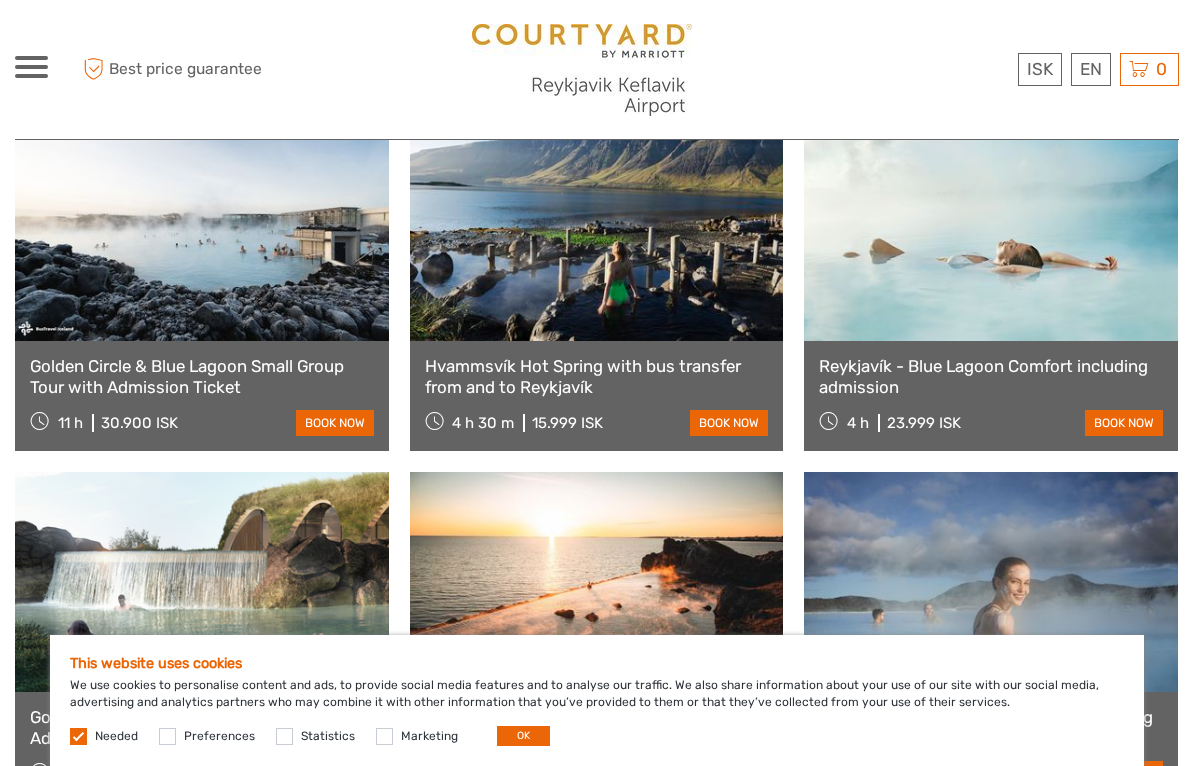 click on "OK" at bounding box center [523, 736] 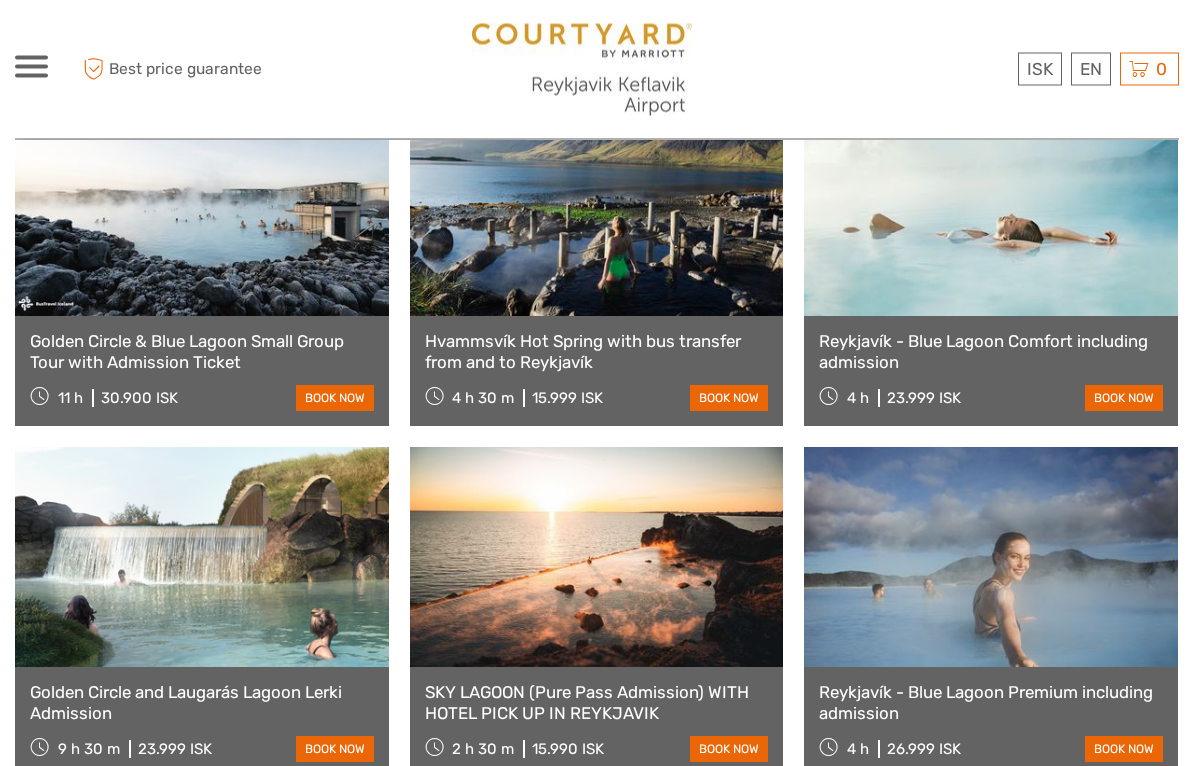 scroll, scrollTop: 882, scrollLeft: 0, axis: vertical 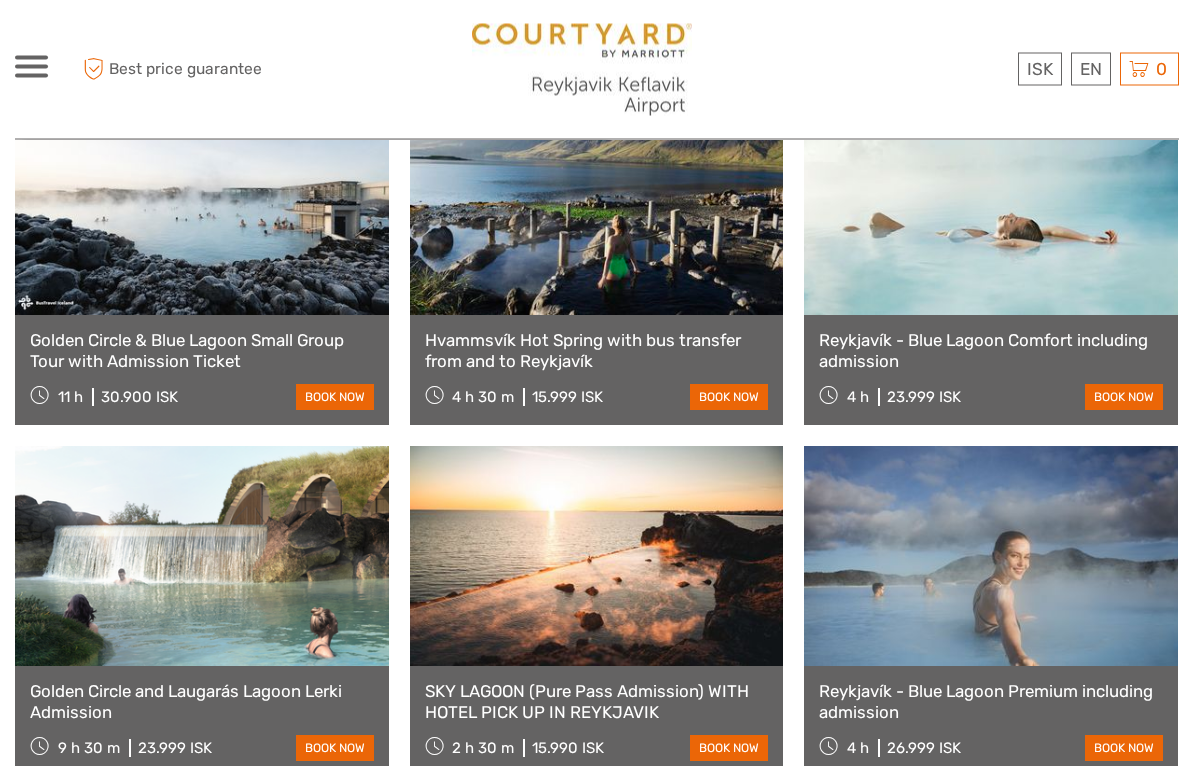click at bounding box center (991, 206) 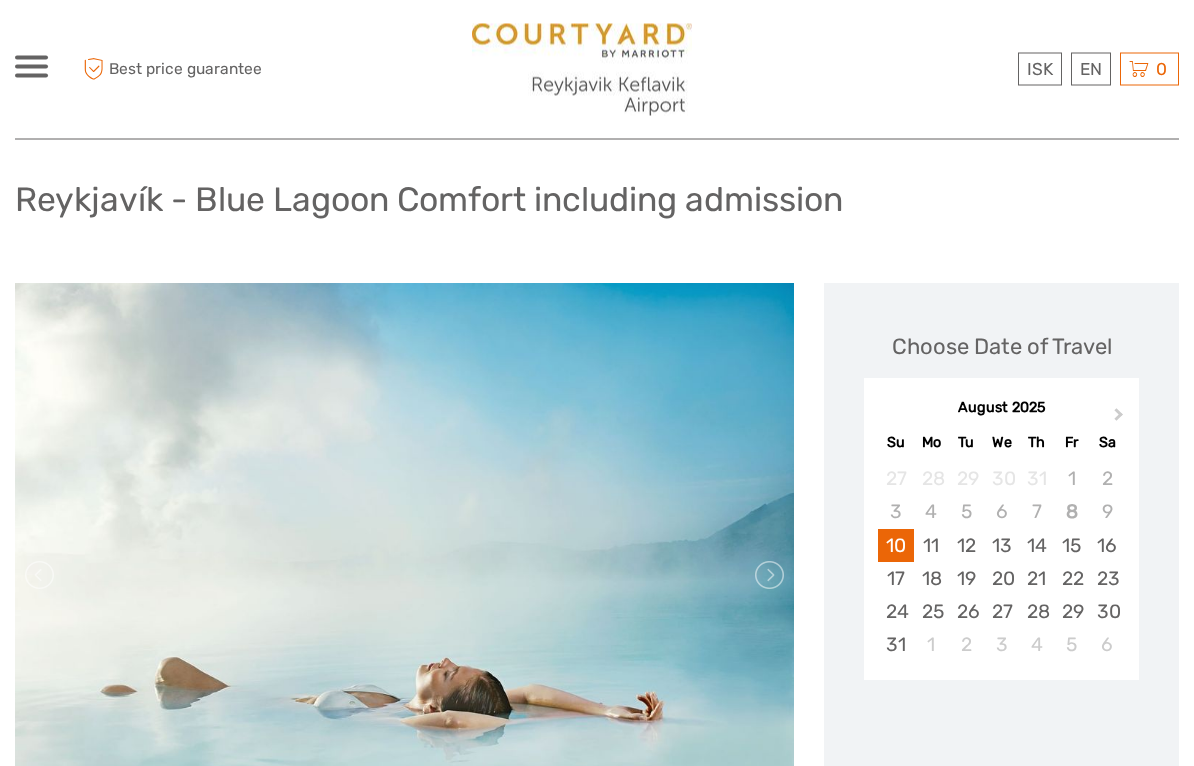 scroll, scrollTop: 149, scrollLeft: 0, axis: vertical 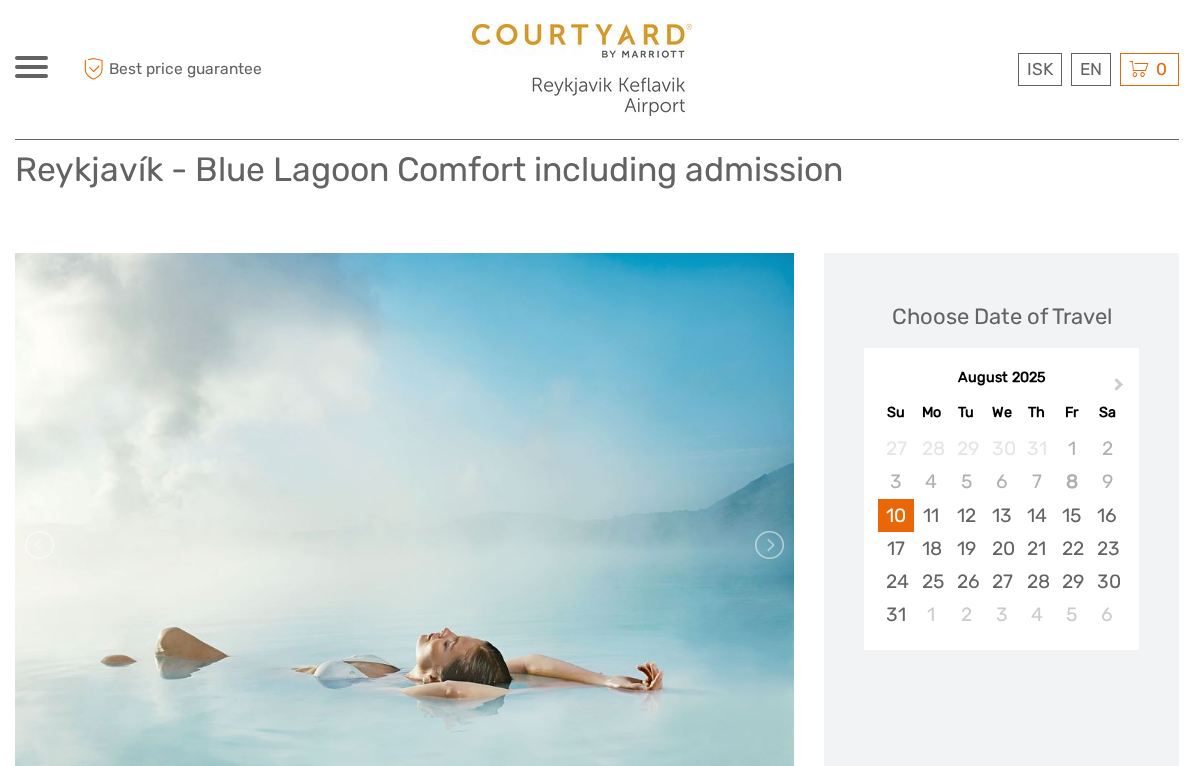 click on "Next Month" at bounding box center (1119, 388) 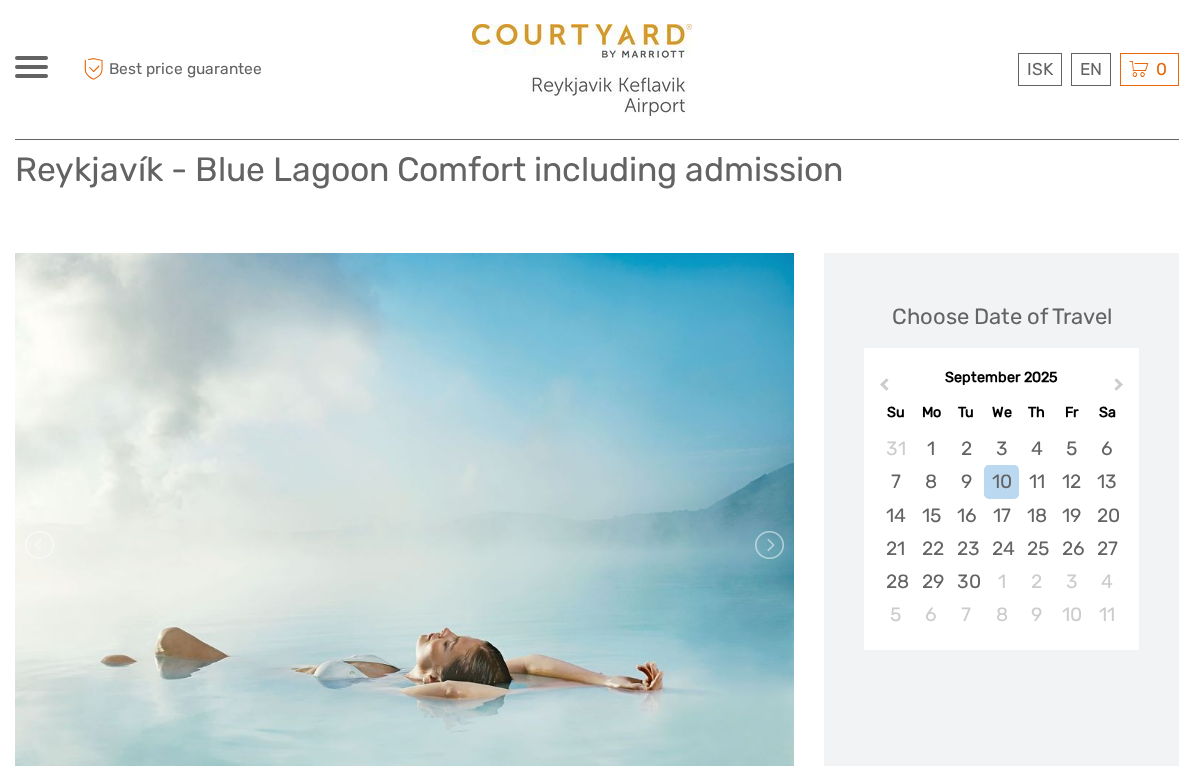click on "Next Month" at bounding box center (1121, 389) 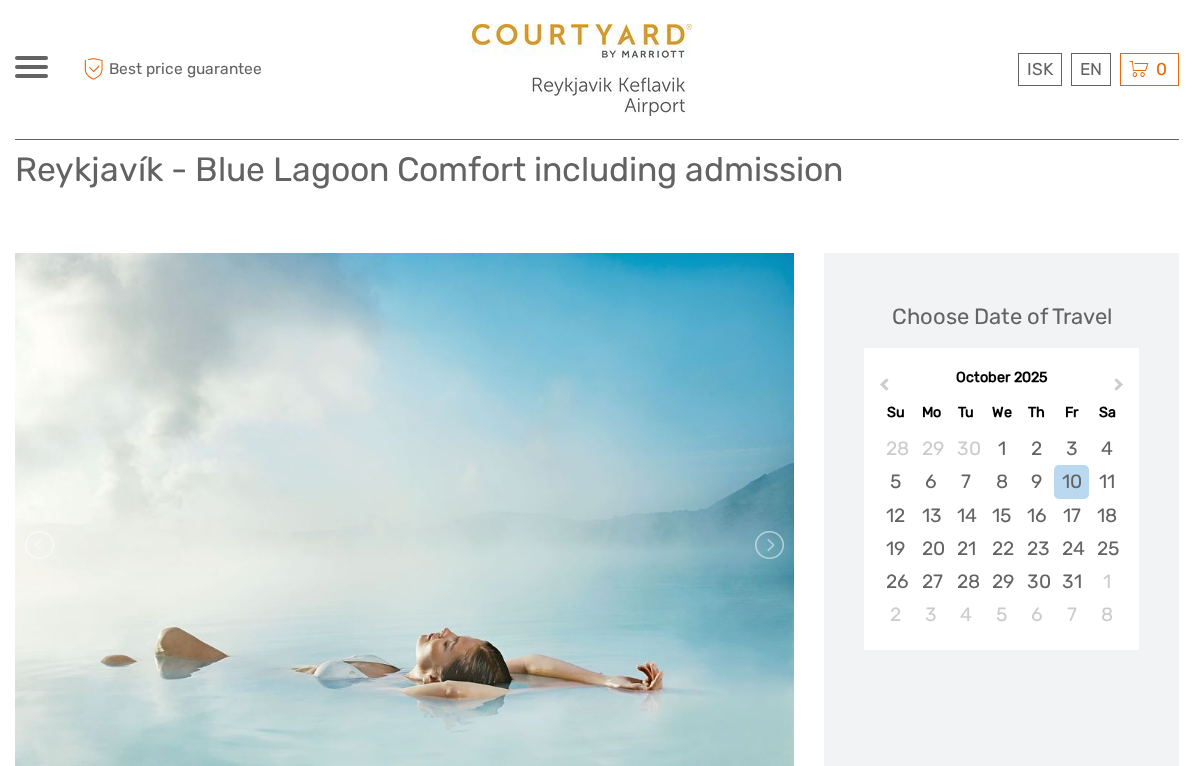click on "2" at bounding box center [1036, 448] 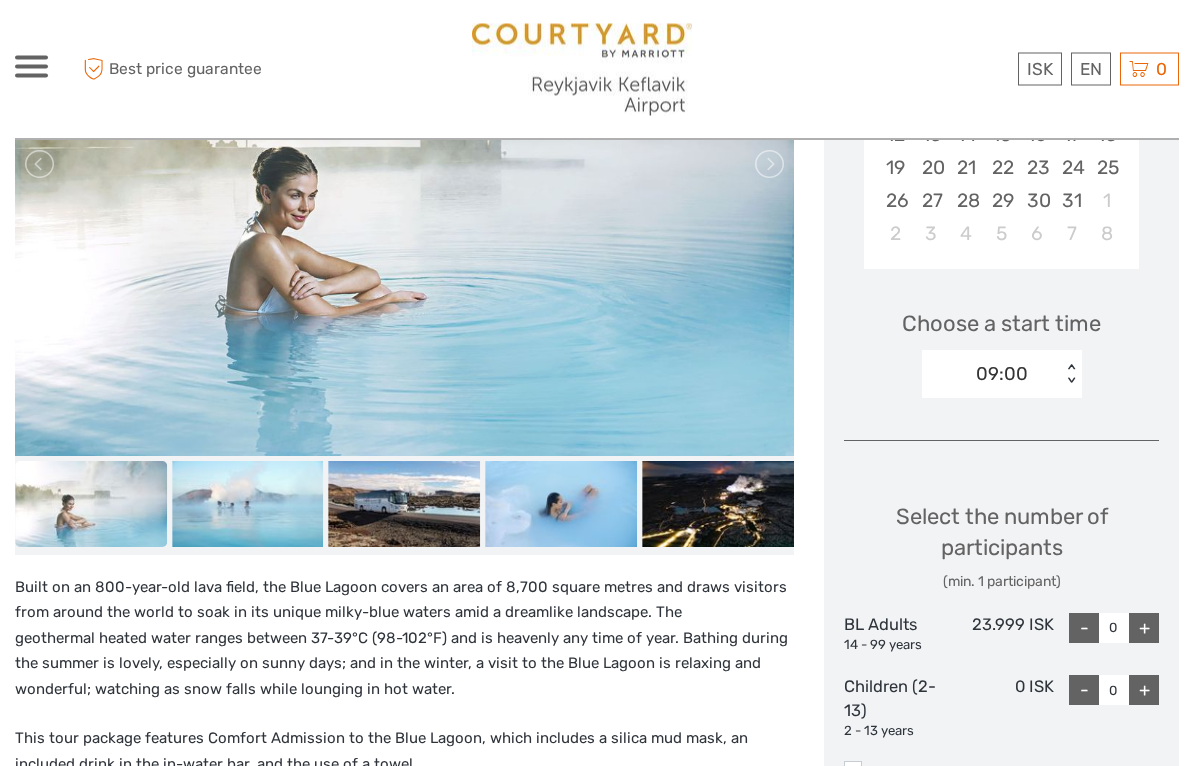 scroll, scrollTop: 548, scrollLeft: 0, axis: vertical 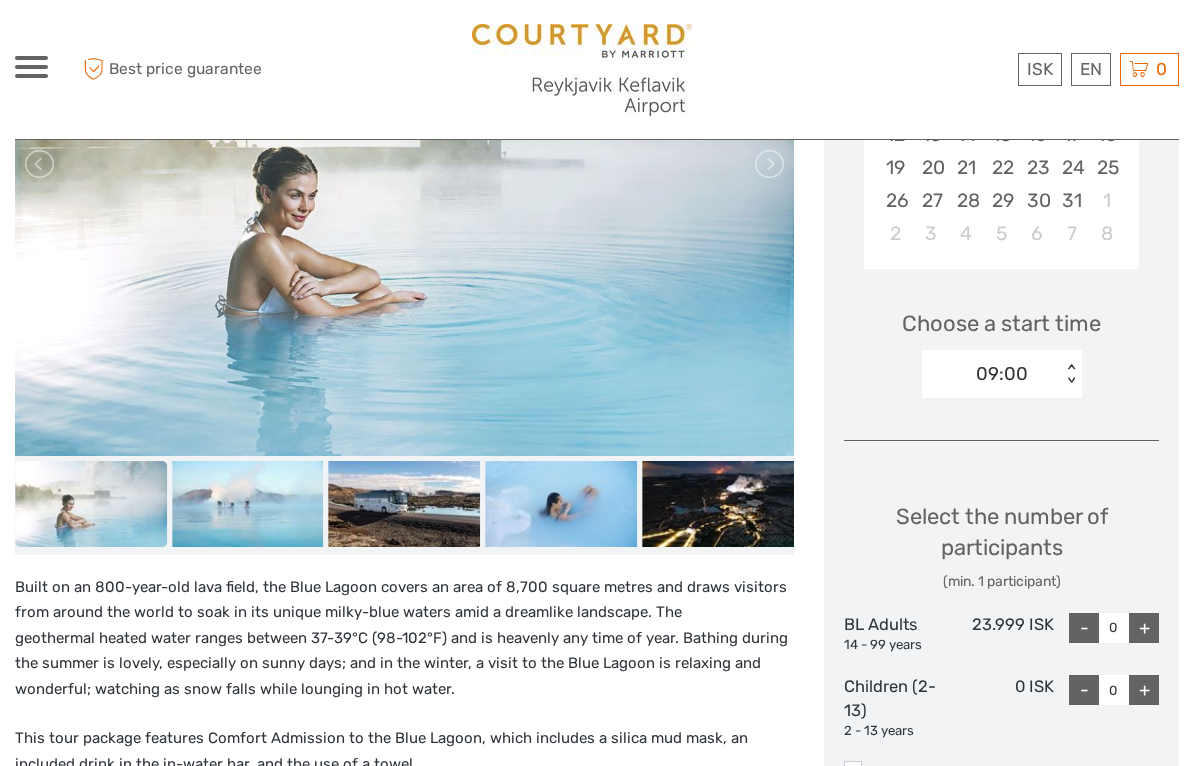click on "+" at bounding box center (1144, 628) 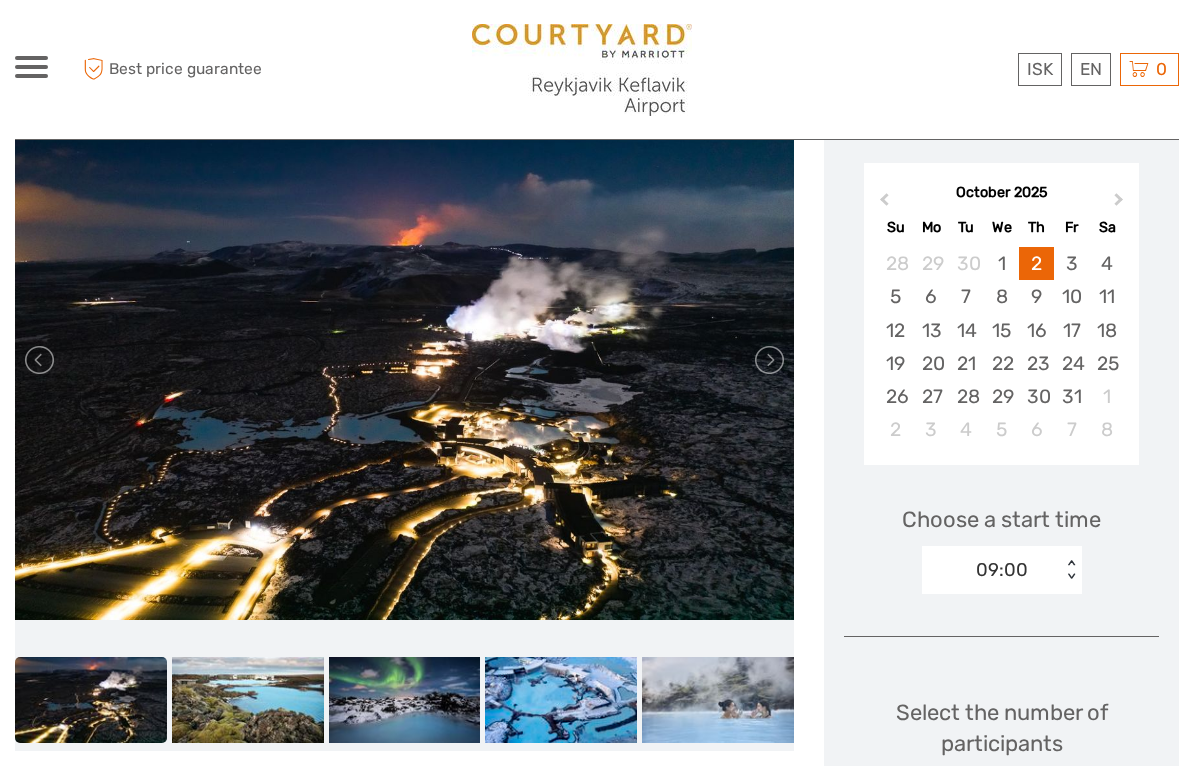 scroll, scrollTop: 351, scrollLeft: 0, axis: vertical 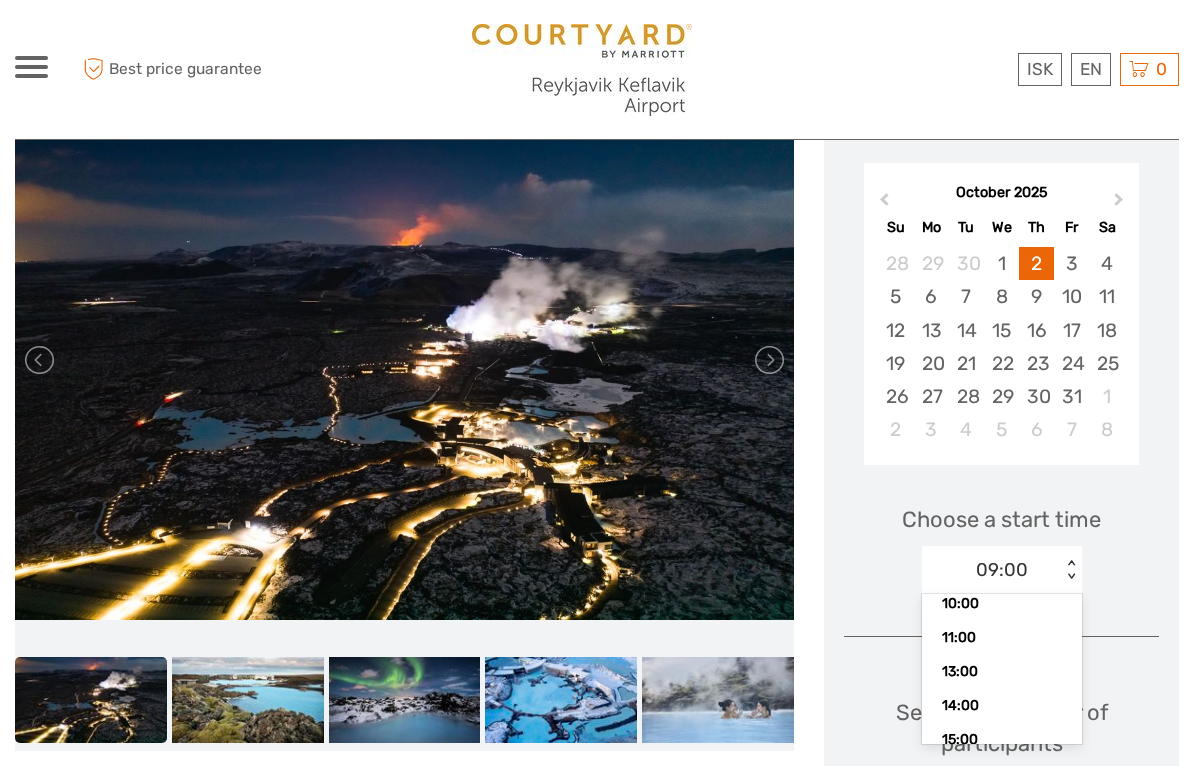 click on "13:00" at bounding box center [1002, 672] 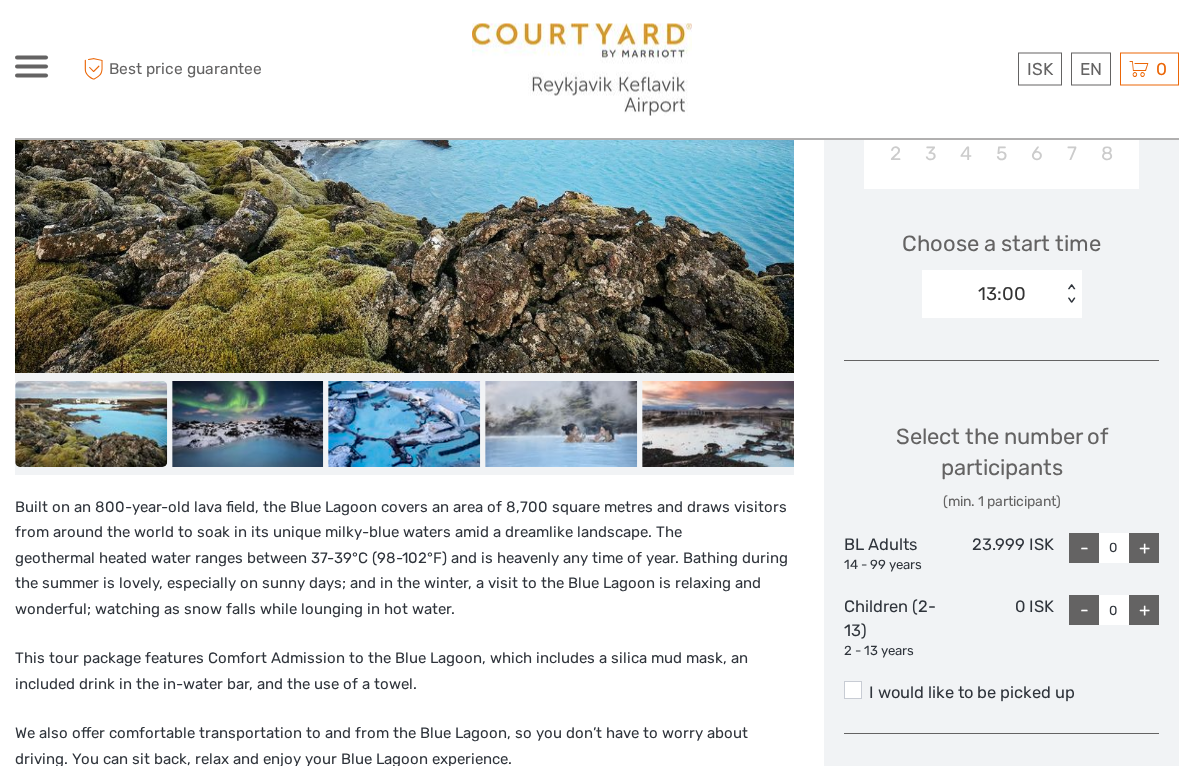 click on "+" at bounding box center [1144, 549] 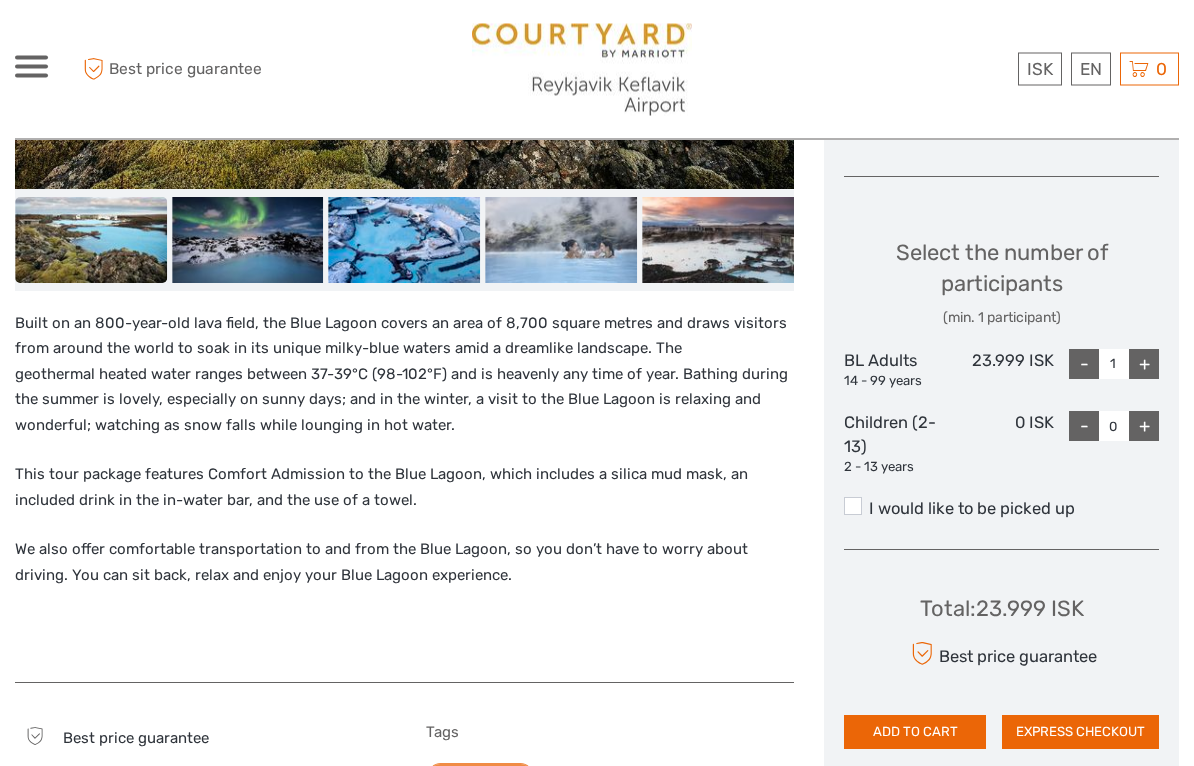 scroll, scrollTop: 812, scrollLeft: 0, axis: vertical 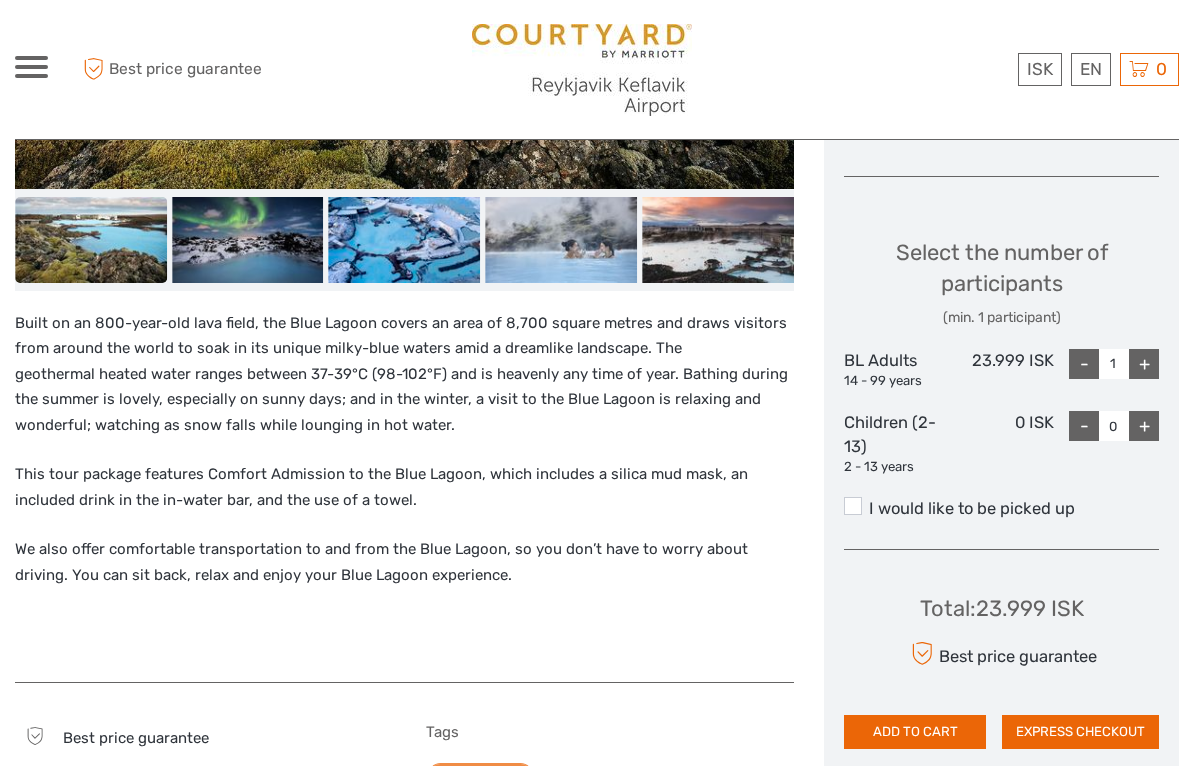 click on "I would like to be picked up" at bounding box center (1001, 509) 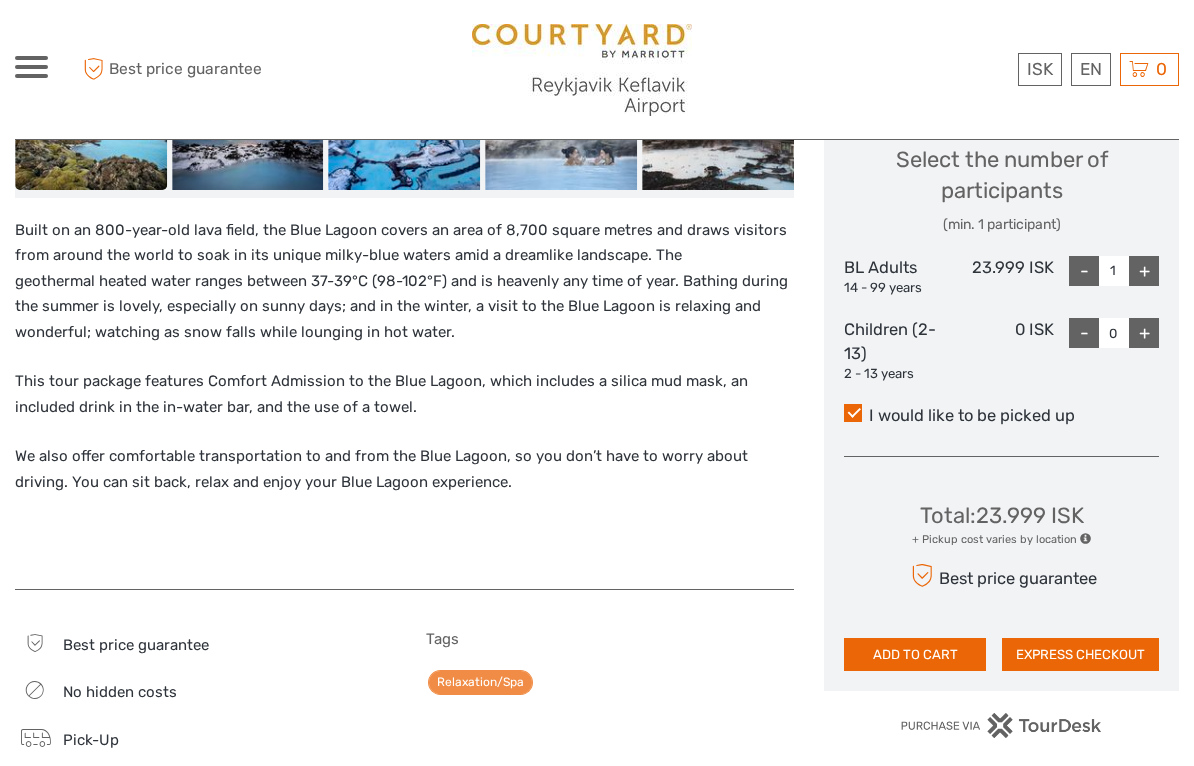 scroll, scrollTop: 922, scrollLeft: 0, axis: vertical 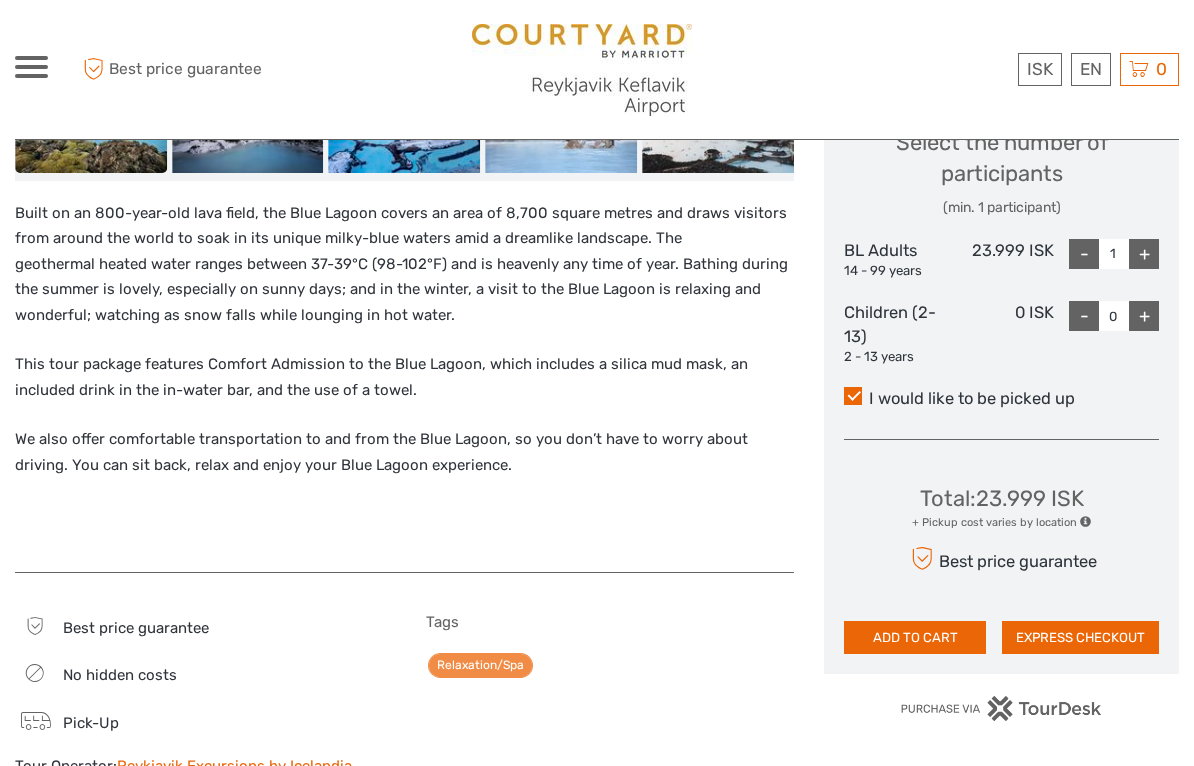 click on "ADD TO CART" at bounding box center (915, 638) 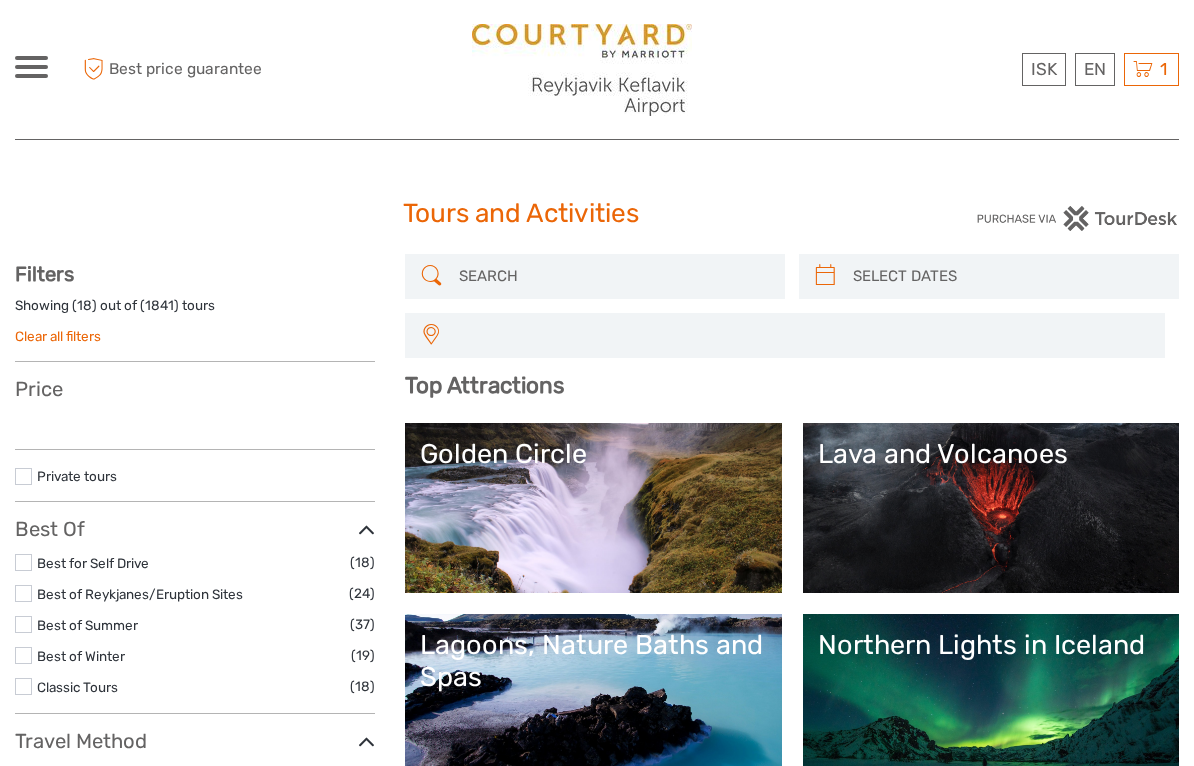 select 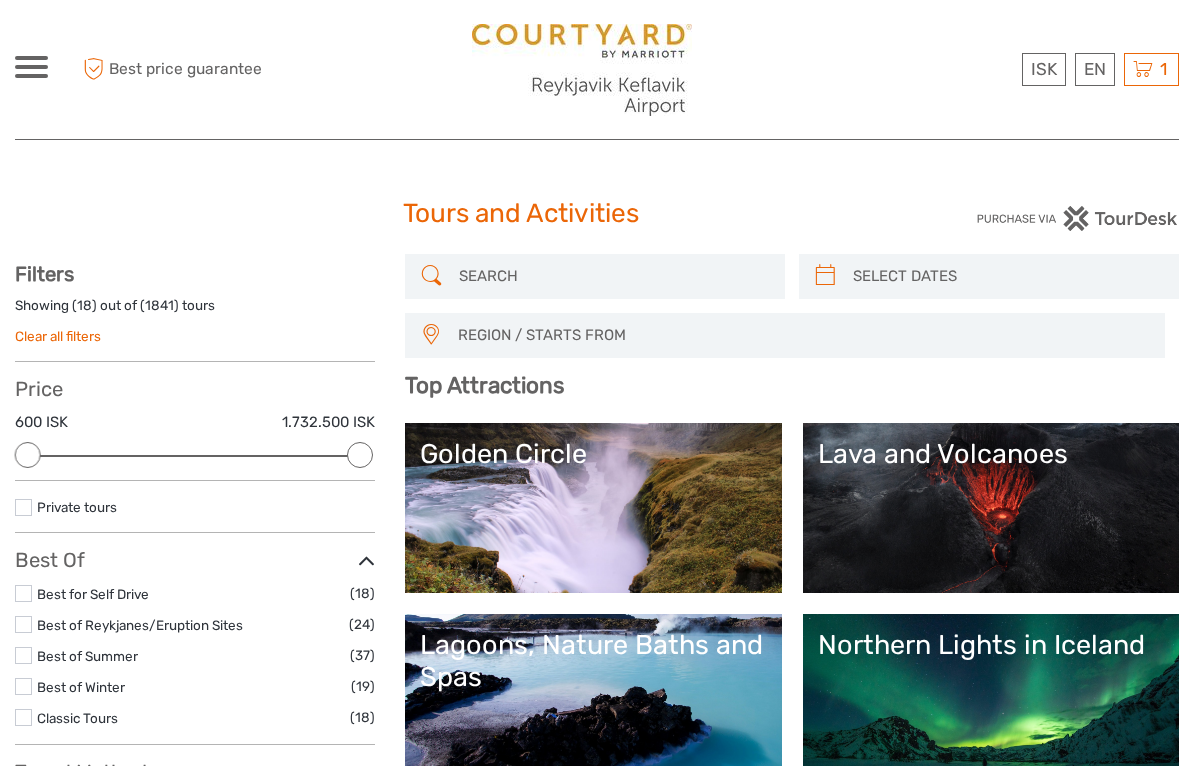 scroll, scrollTop: 0, scrollLeft: 0, axis: both 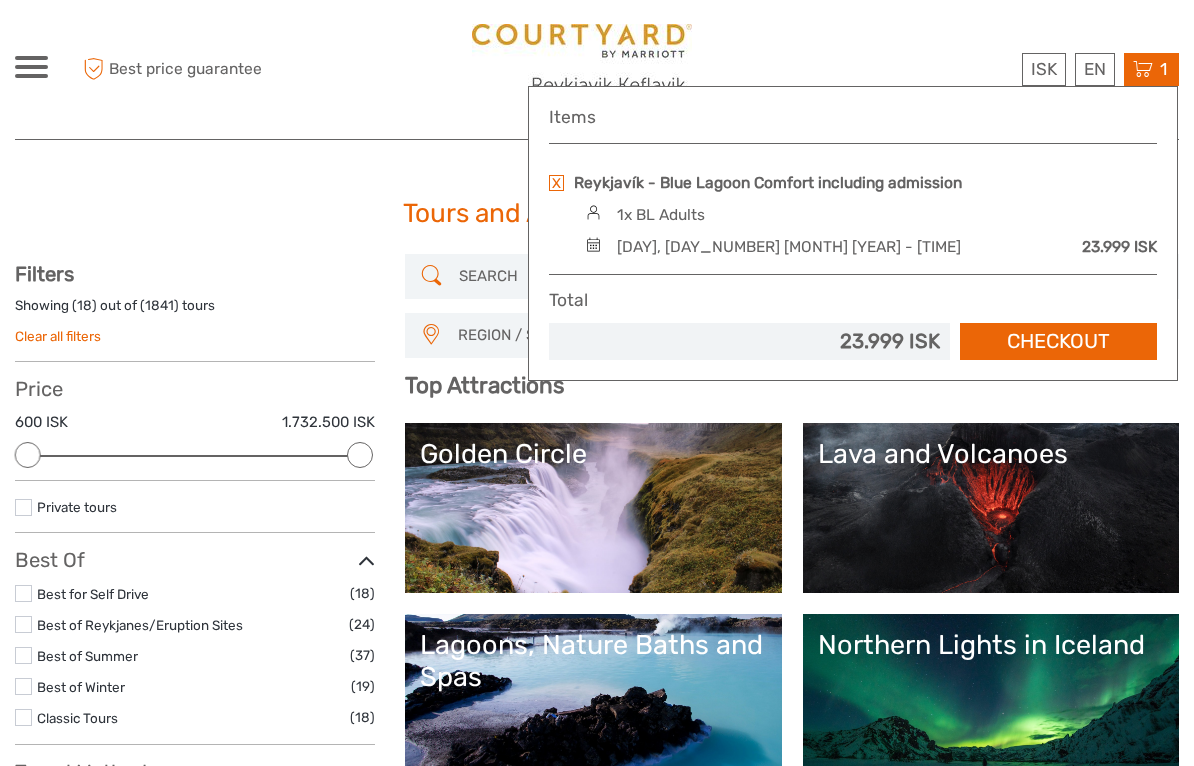 click on "Checkout" at bounding box center [1058, 341] 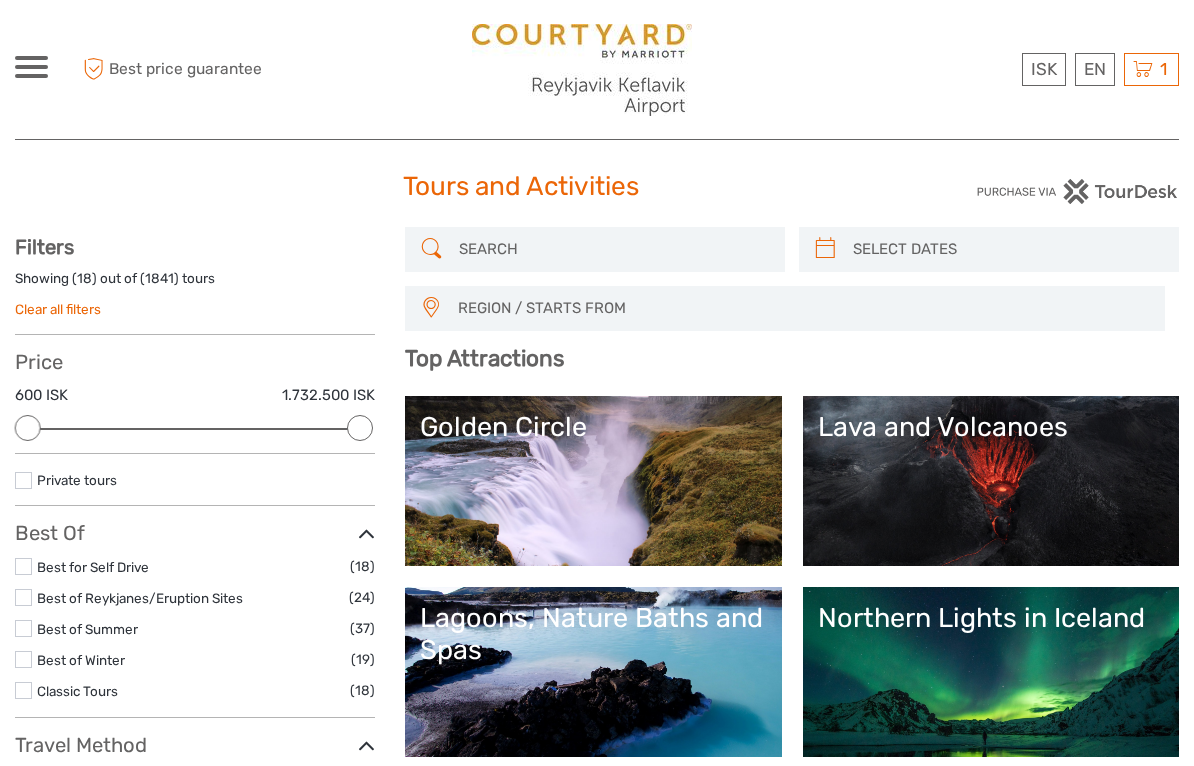 scroll, scrollTop: 0, scrollLeft: 0, axis: both 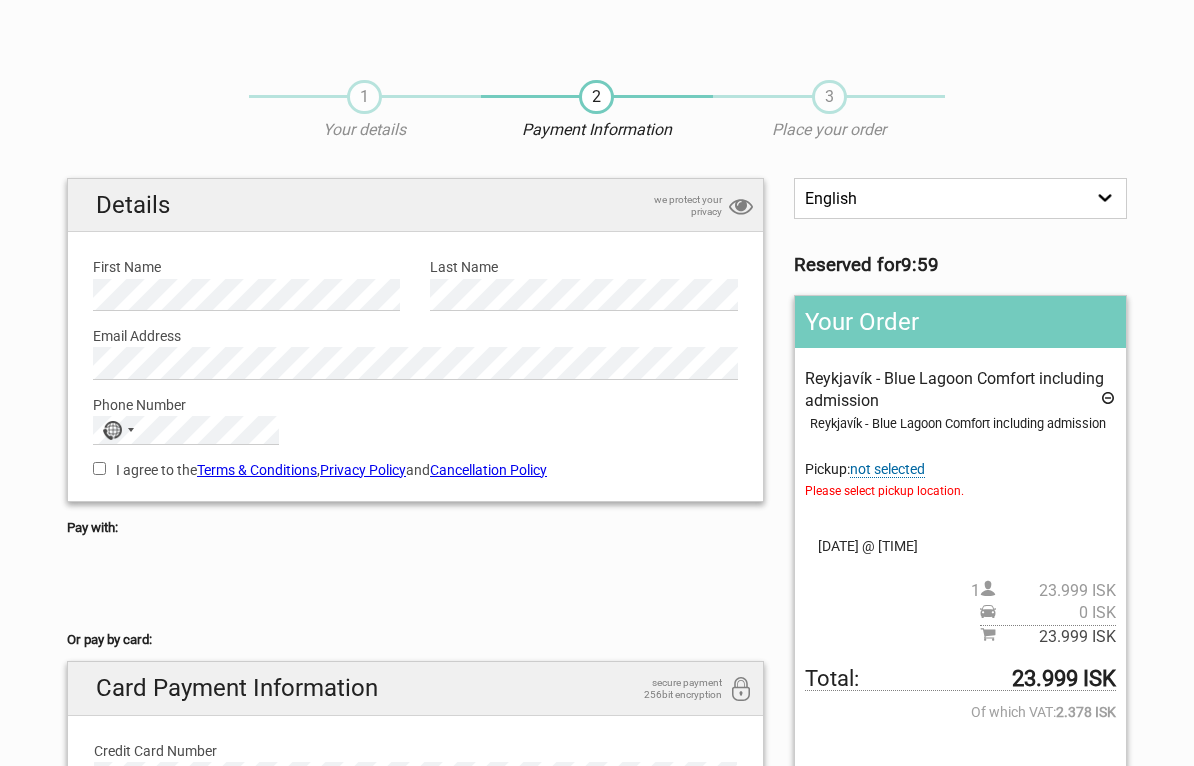 click on "Please select pickup location." at bounding box center [960, 491] 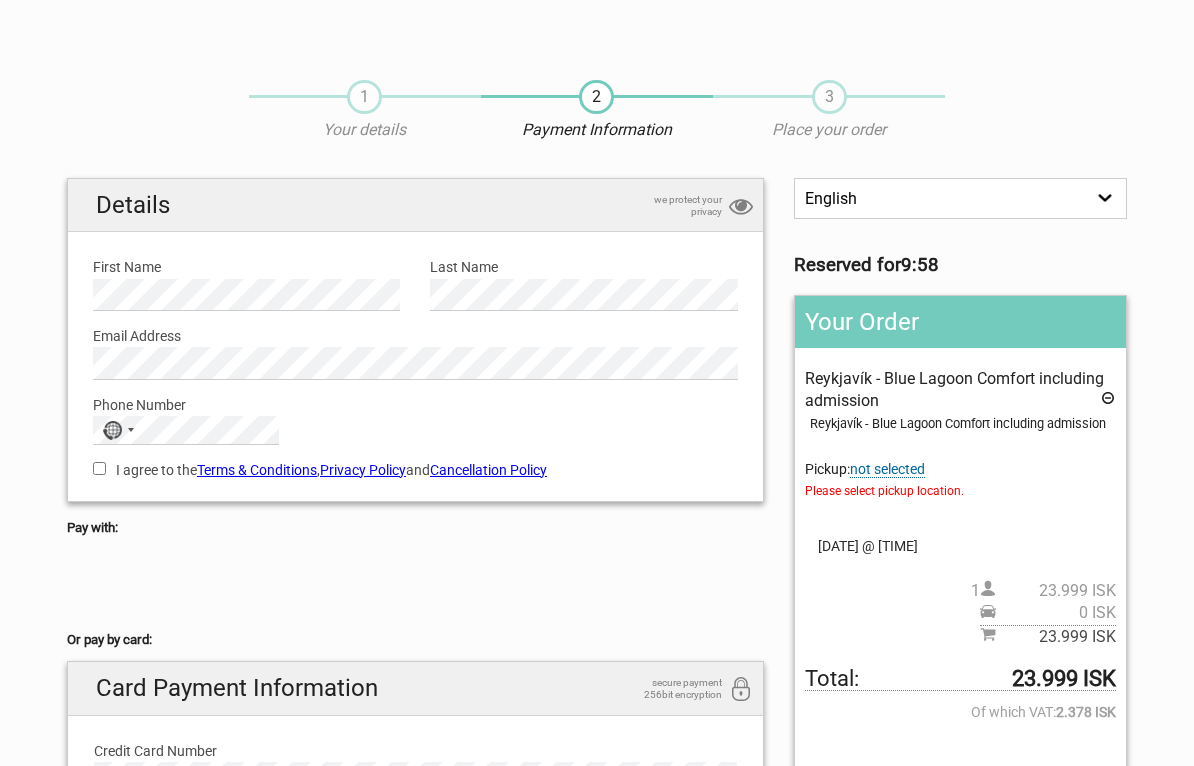 click on "not selected" at bounding box center (887, 469) 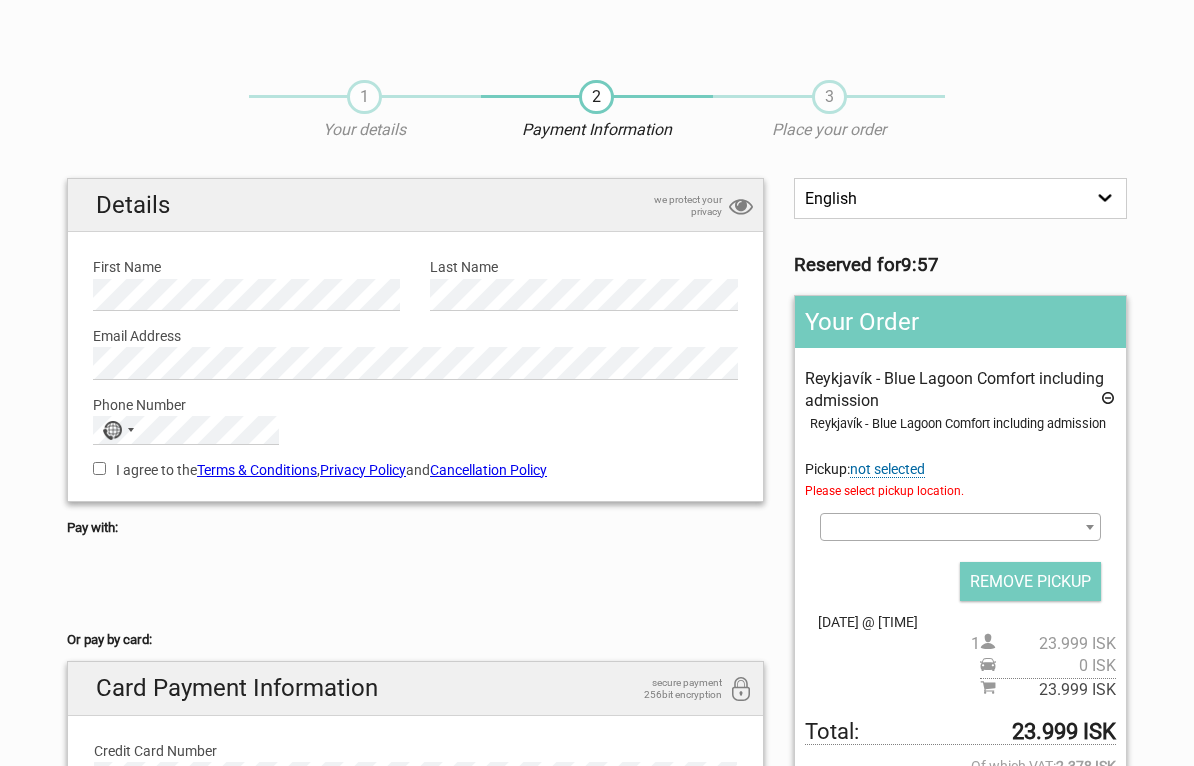 click at bounding box center [960, 527] 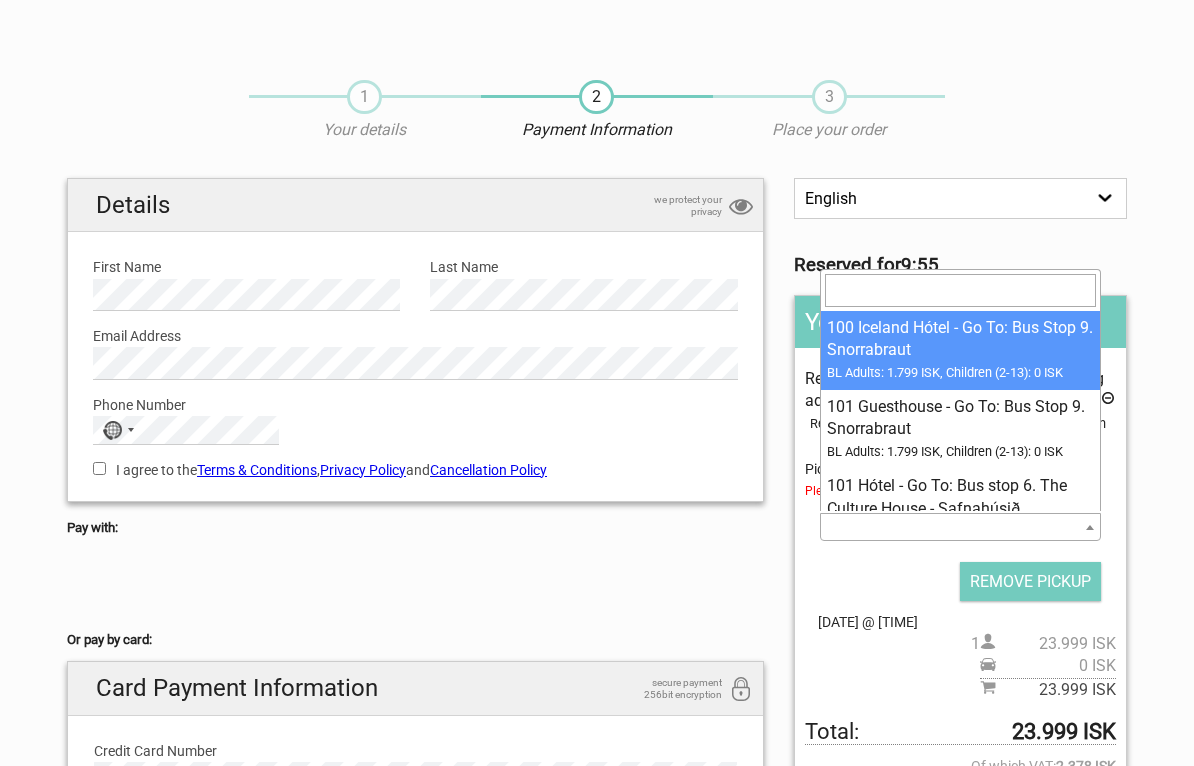 click at bounding box center [960, 290] 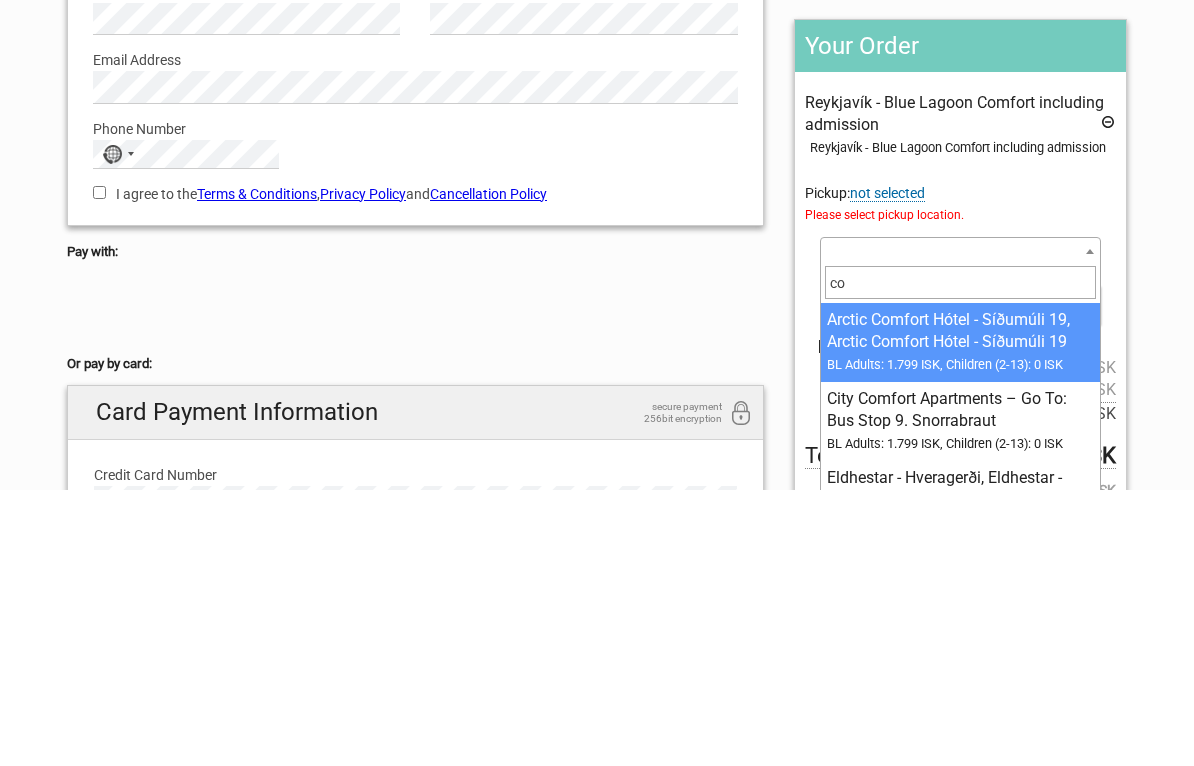 type on "c" 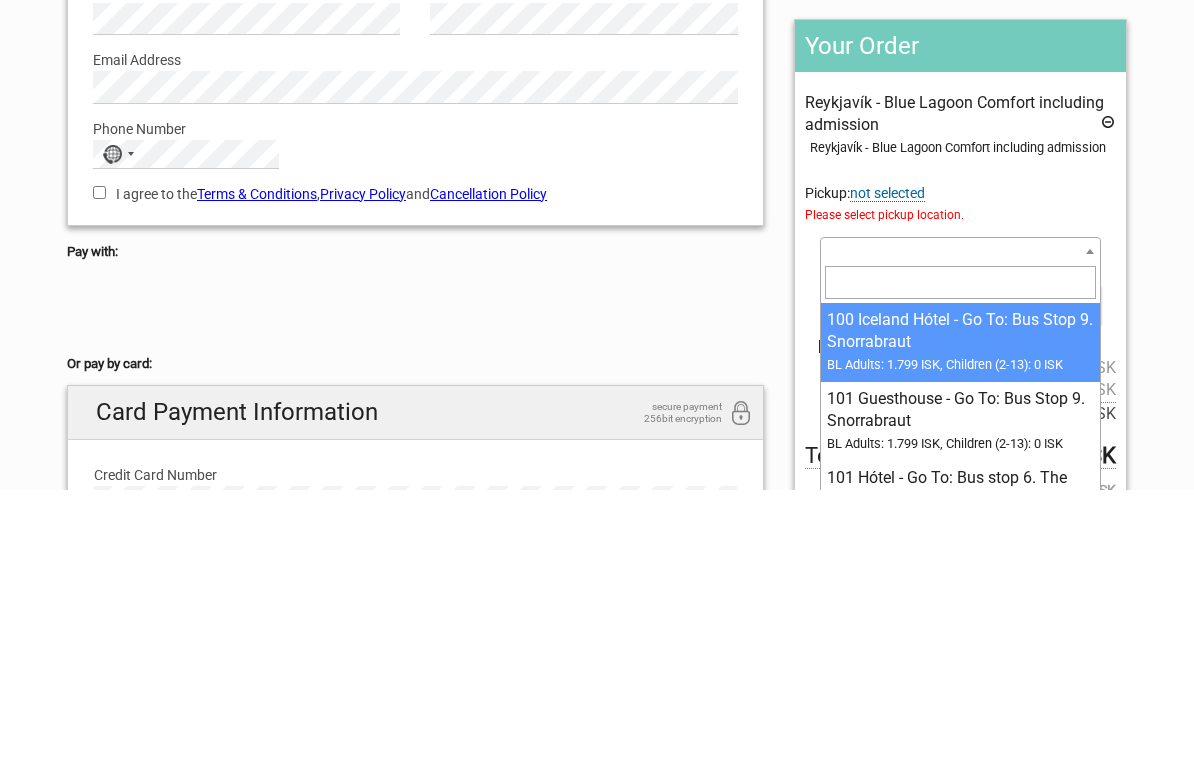scroll, scrollTop: 276, scrollLeft: 0, axis: vertical 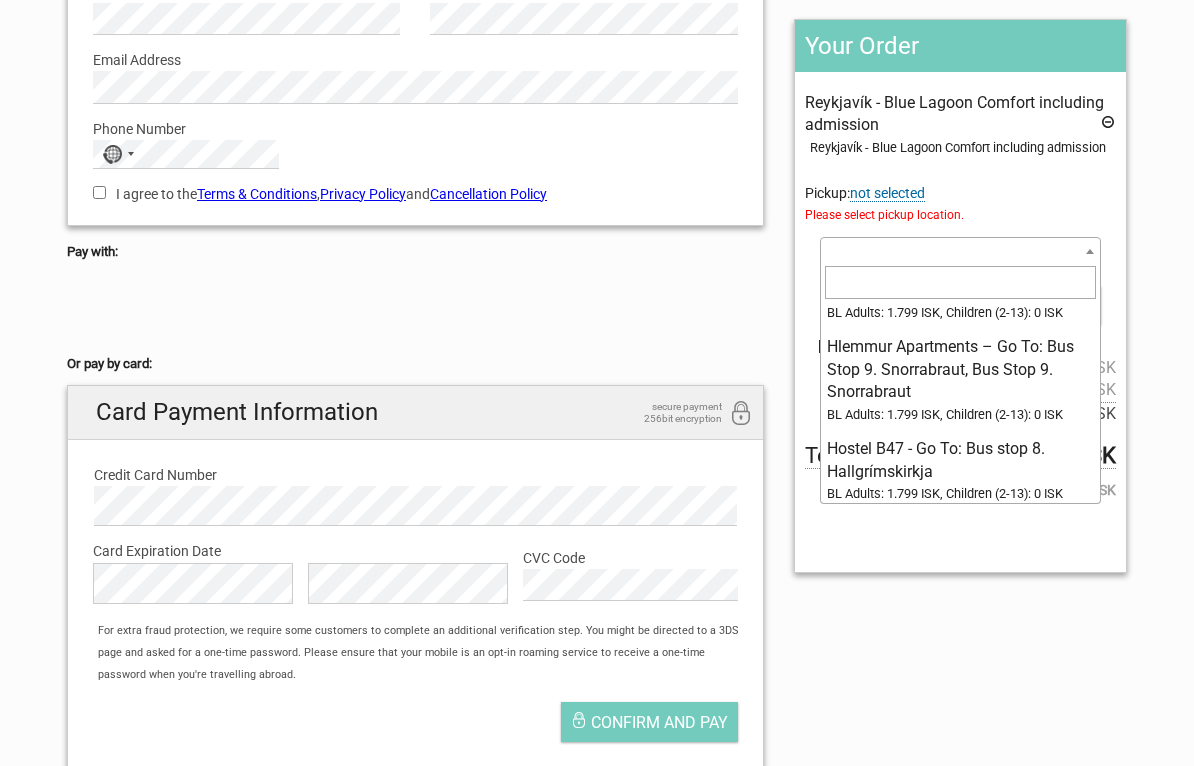 click at bounding box center [960, 282] 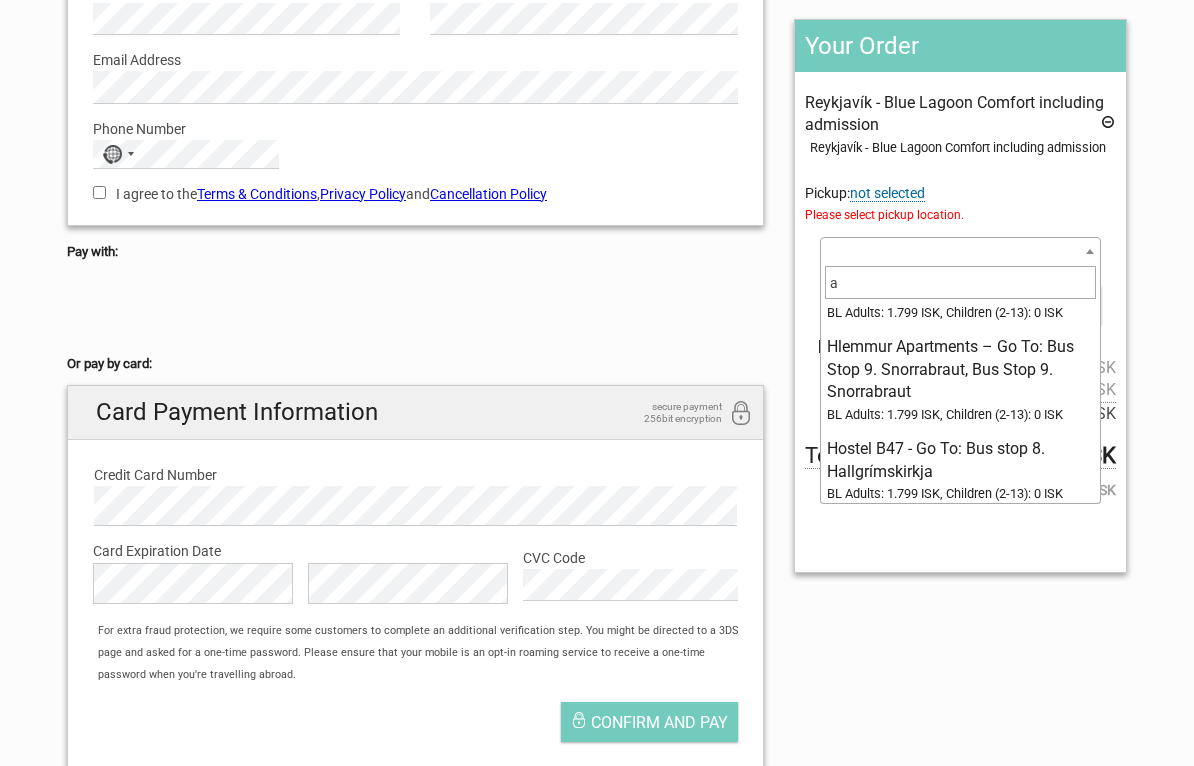 scroll, scrollTop: 0, scrollLeft: 0, axis: both 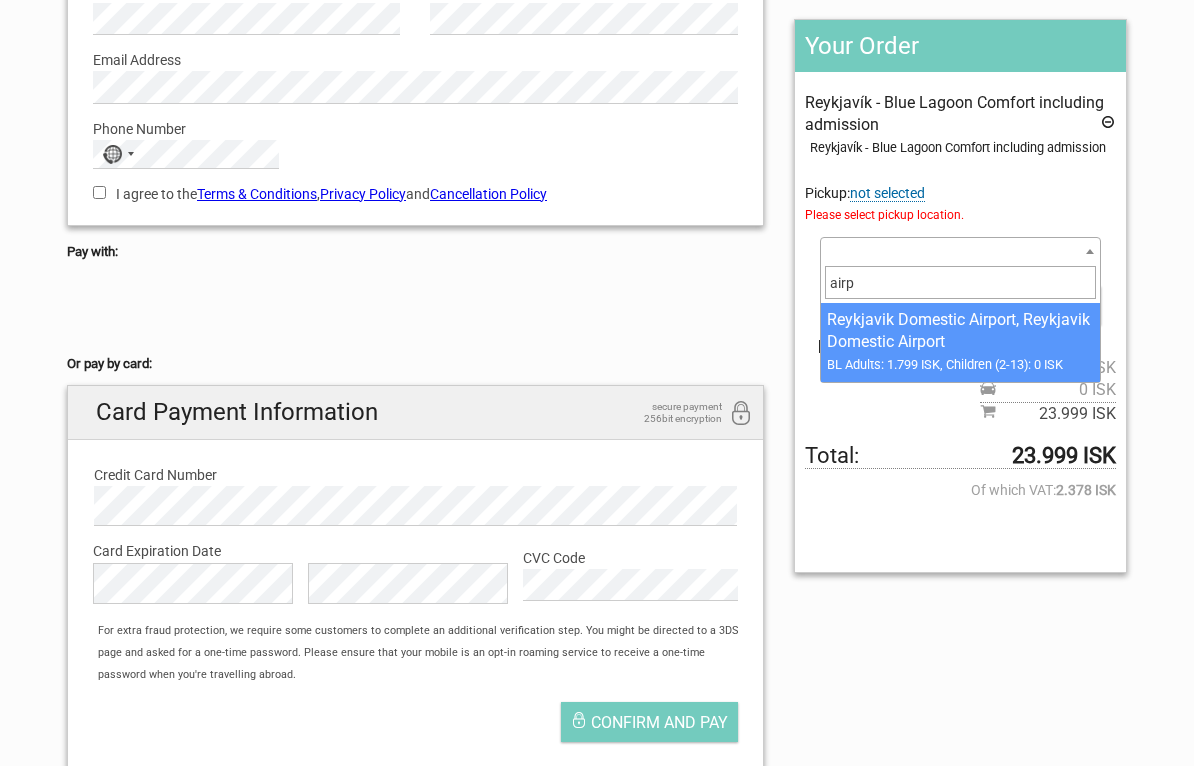 type on "airpo" 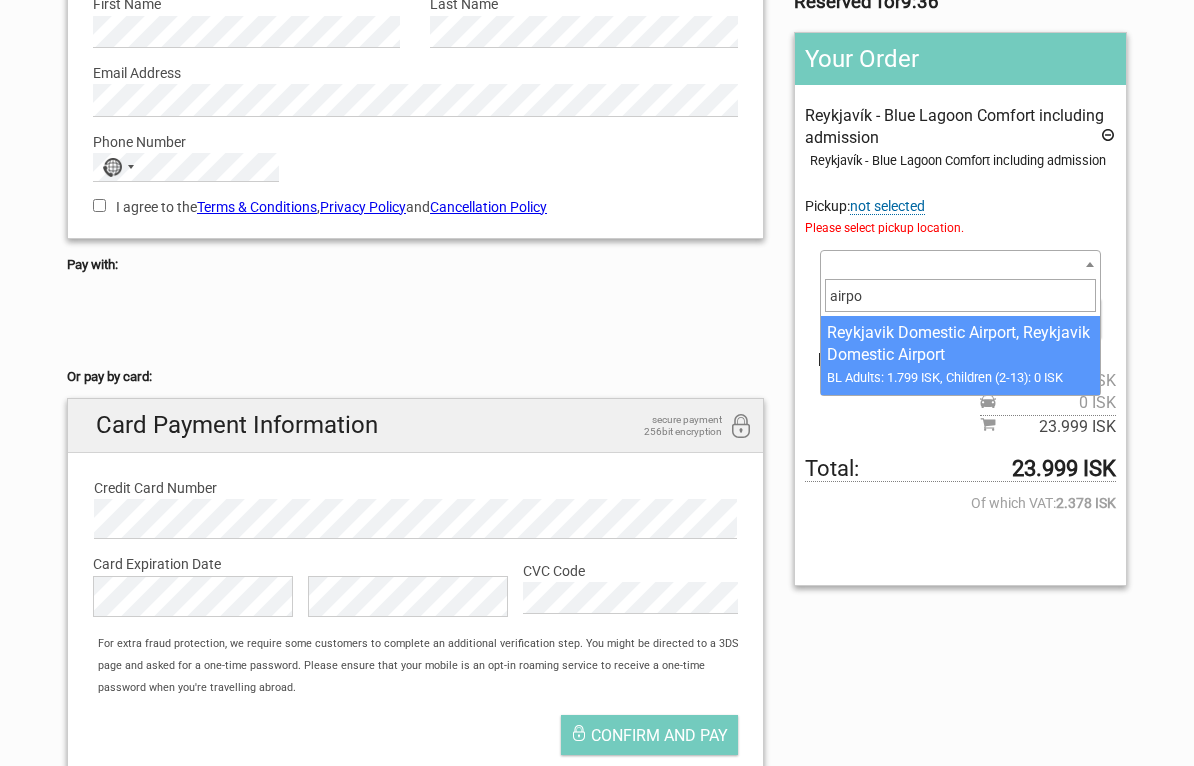 scroll, scrollTop: 0, scrollLeft: 0, axis: both 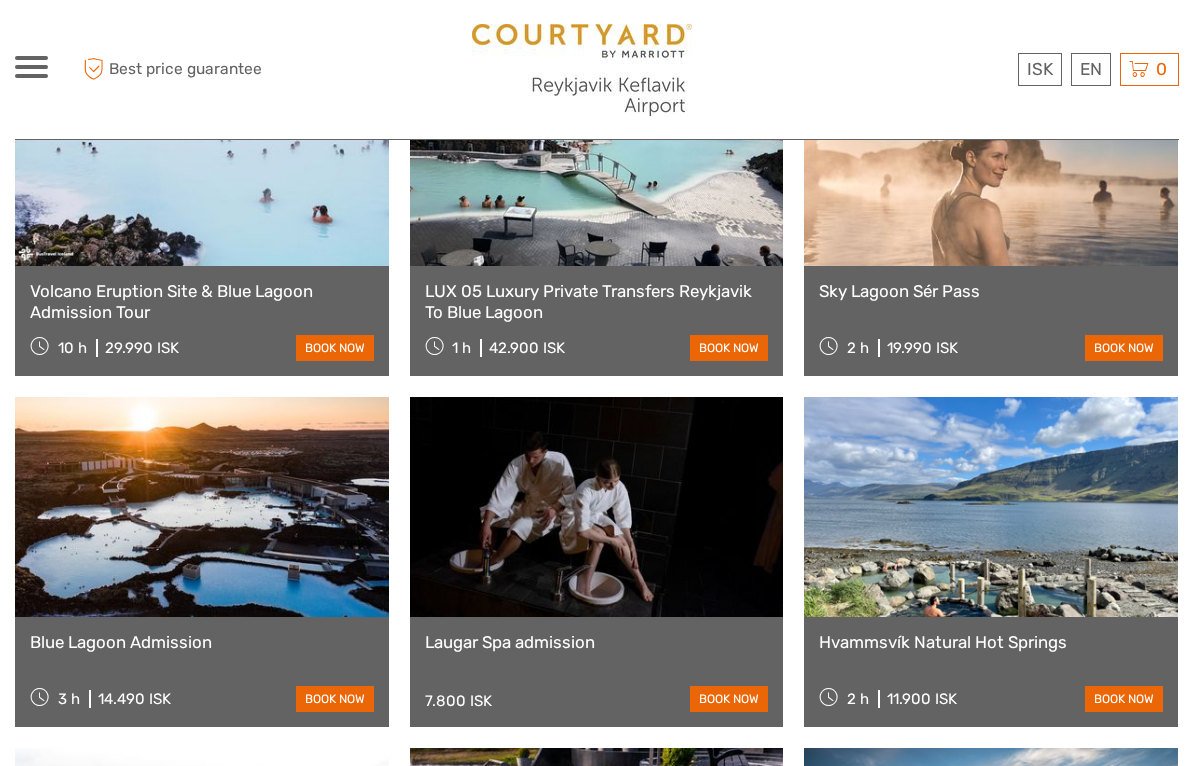 click at bounding box center [991, 156] 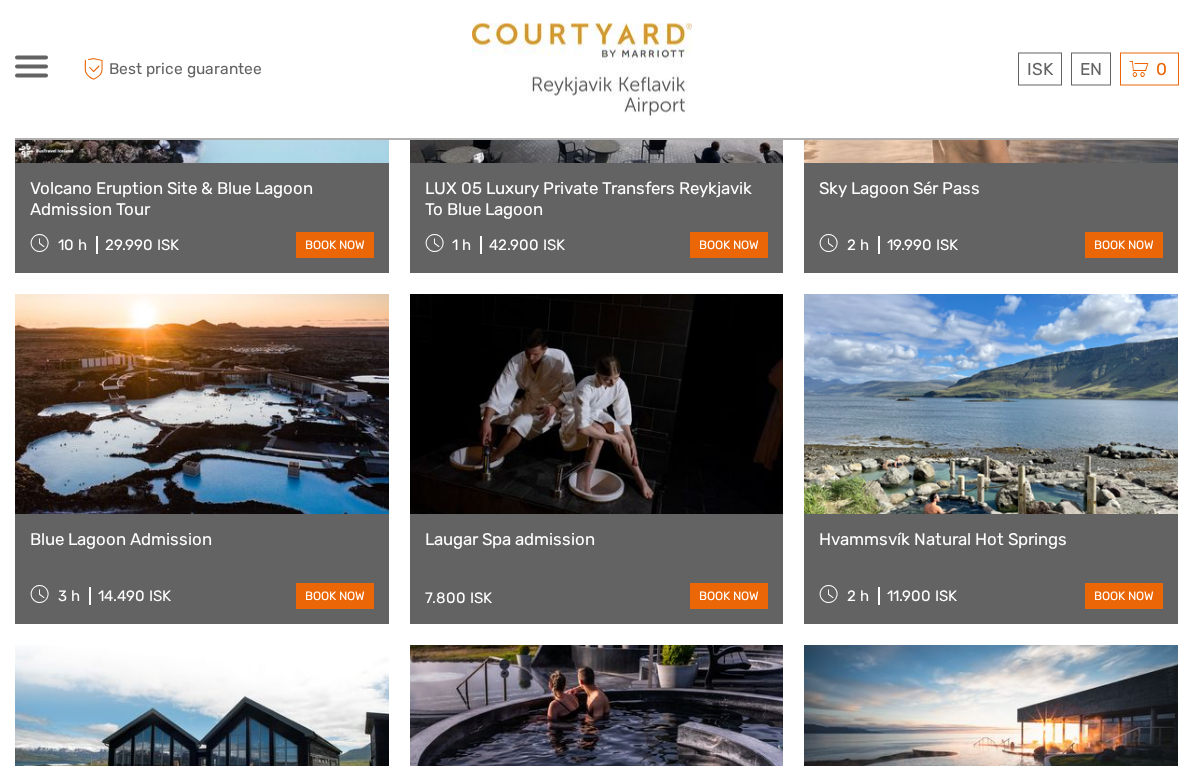 scroll, scrollTop: 1739, scrollLeft: 0, axis: vertical 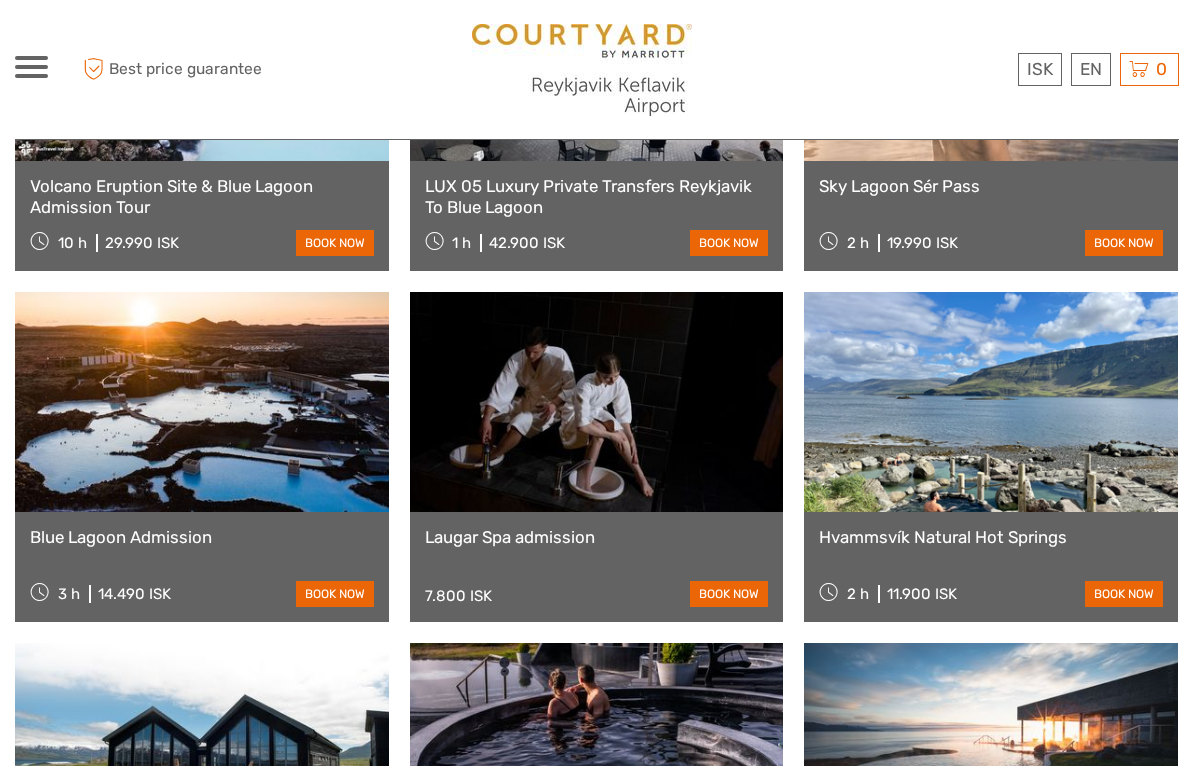 click on "book now" at bounding box center (335, 594) 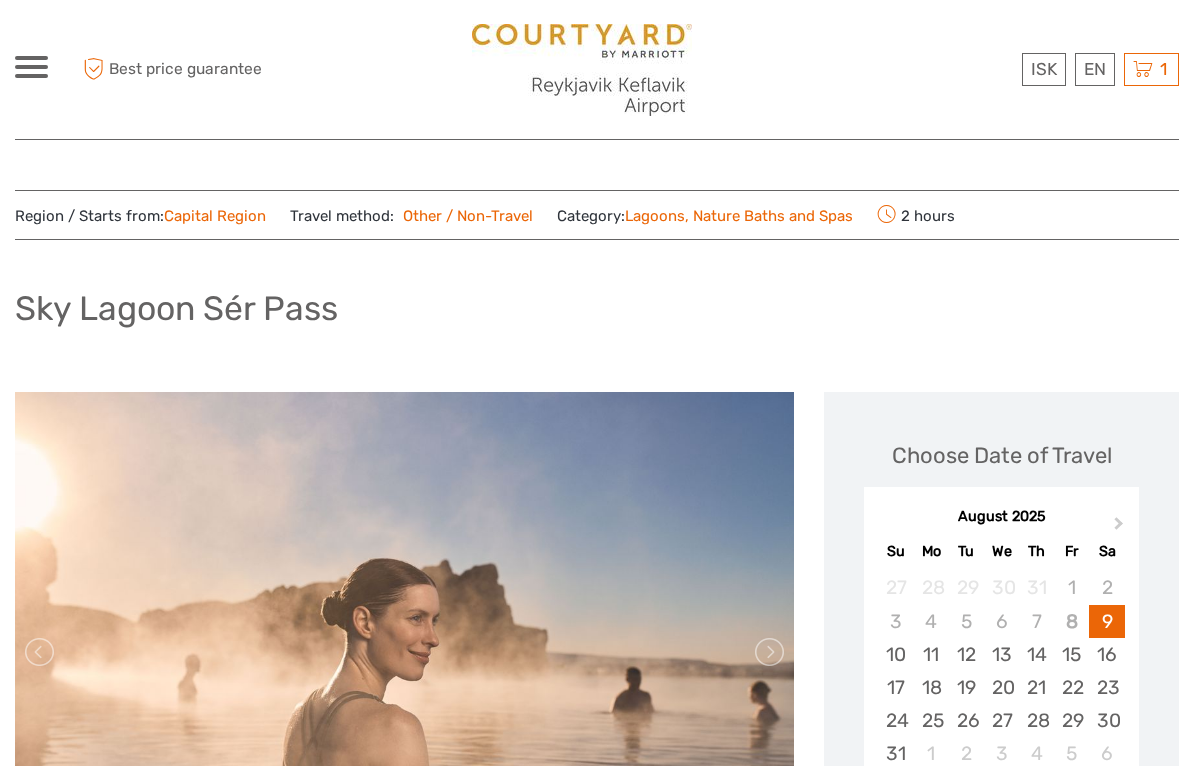 scroll, scrollTop: 0, scrollLeft: 0, axis: both 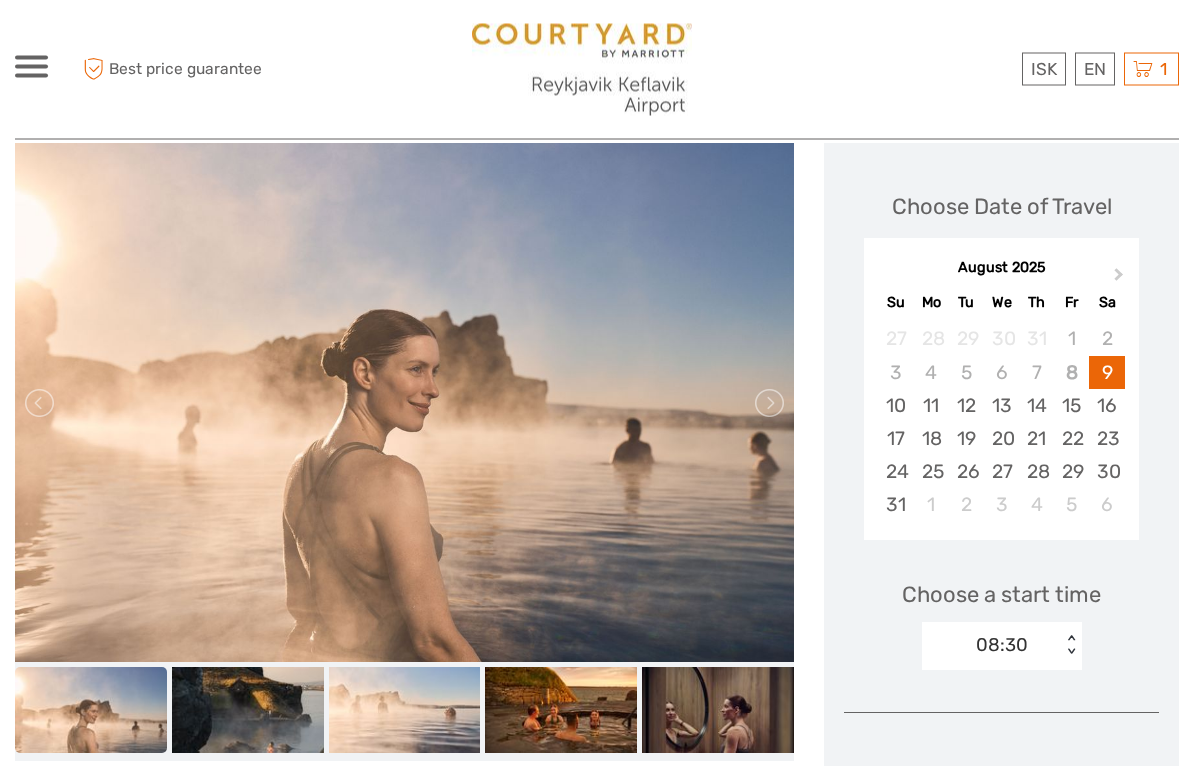 click on "Next Month" at bounding box center [1121, 280] 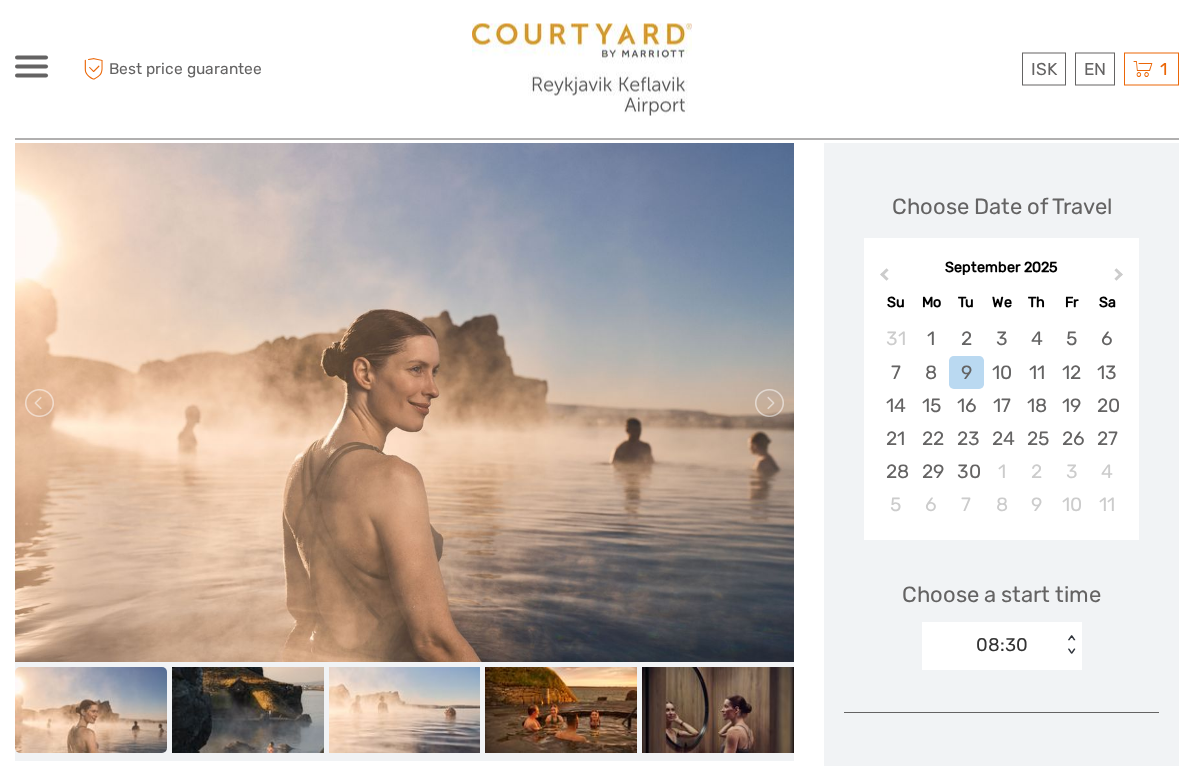 scroll, scrollTop: 249, scrollLeft: 0, axis: vertical 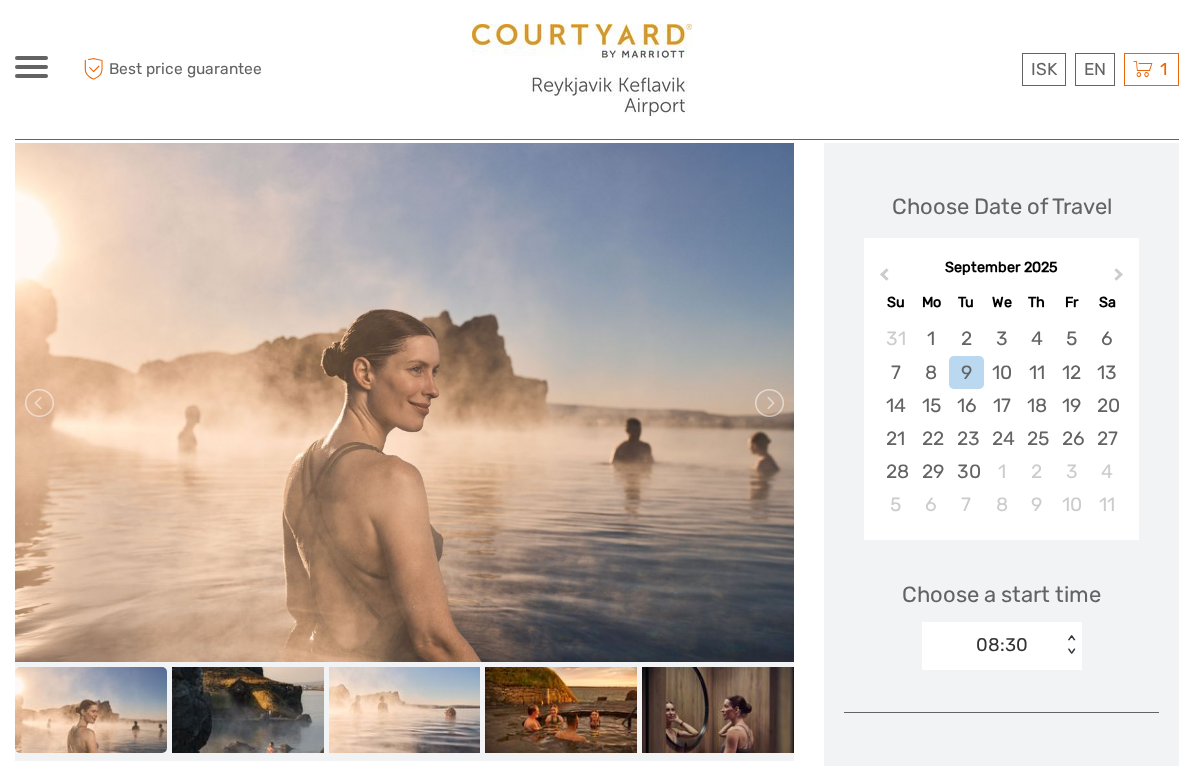 click on "Next Month" at bounding box center (1121, 279) 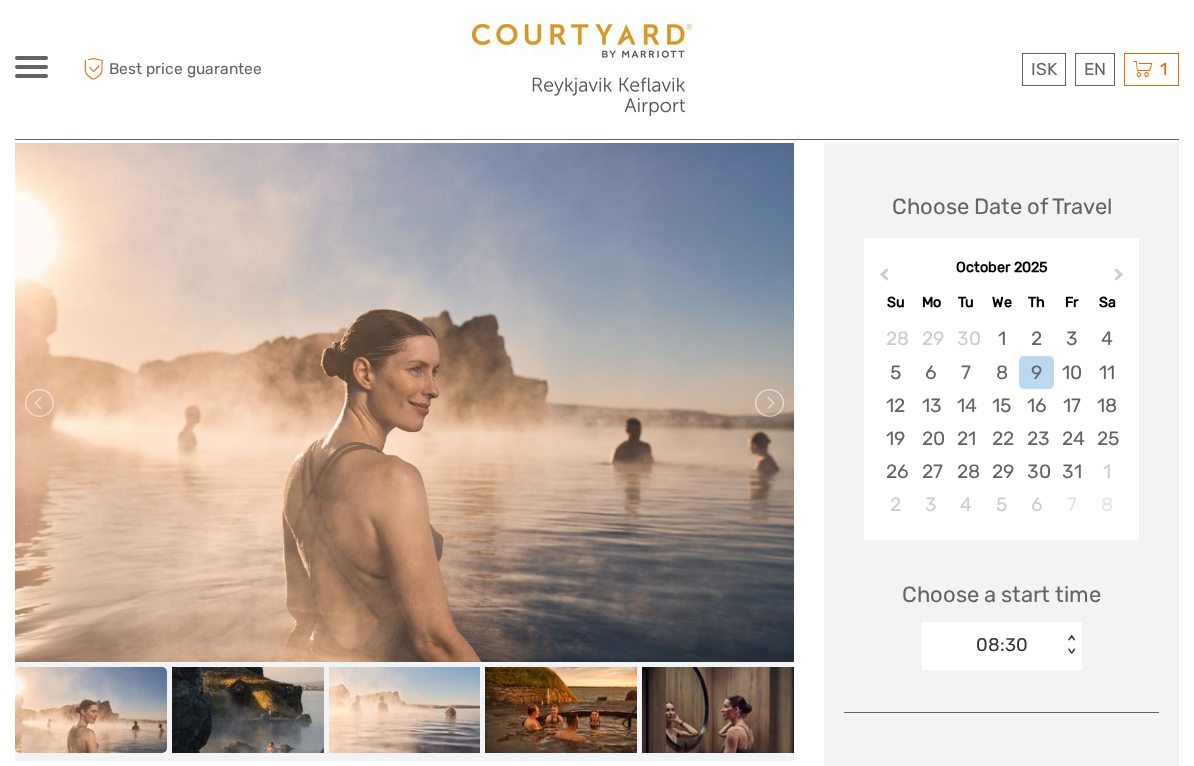 click on "2" at bounding box center (1036, 338) 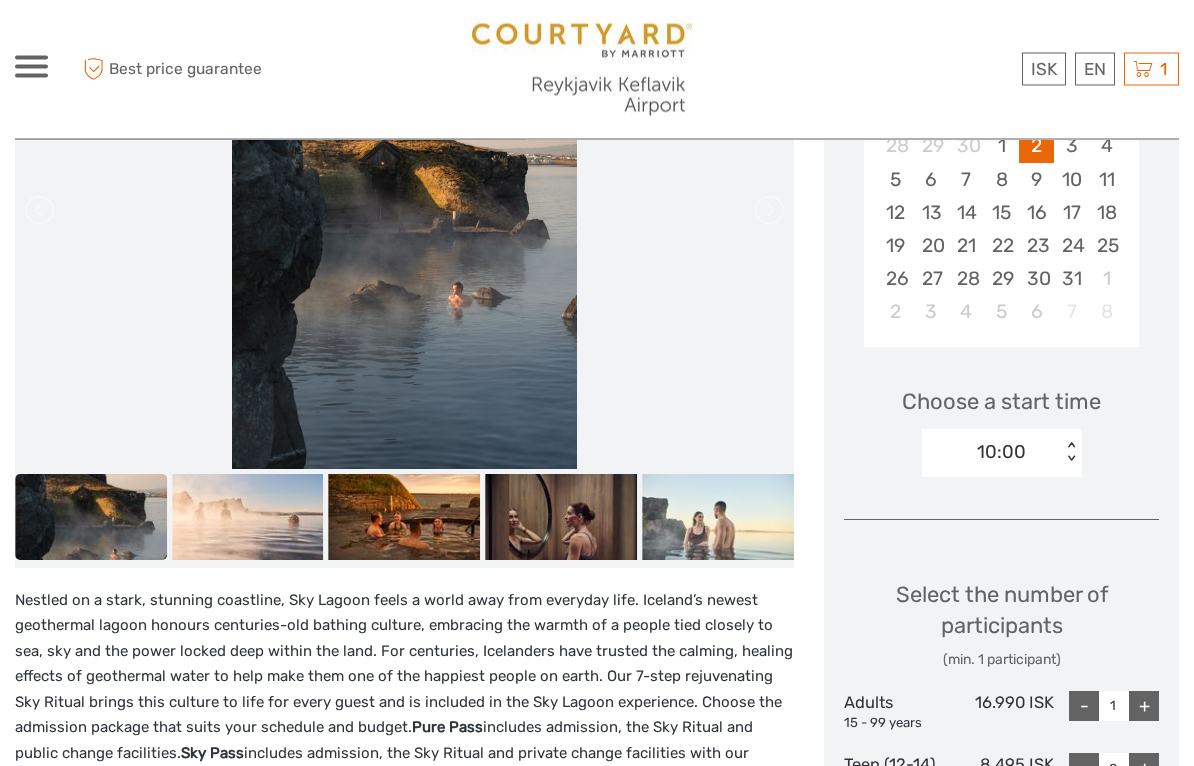 scroll, scrollTop: 434, scrollLeft: 0, axis: vertical 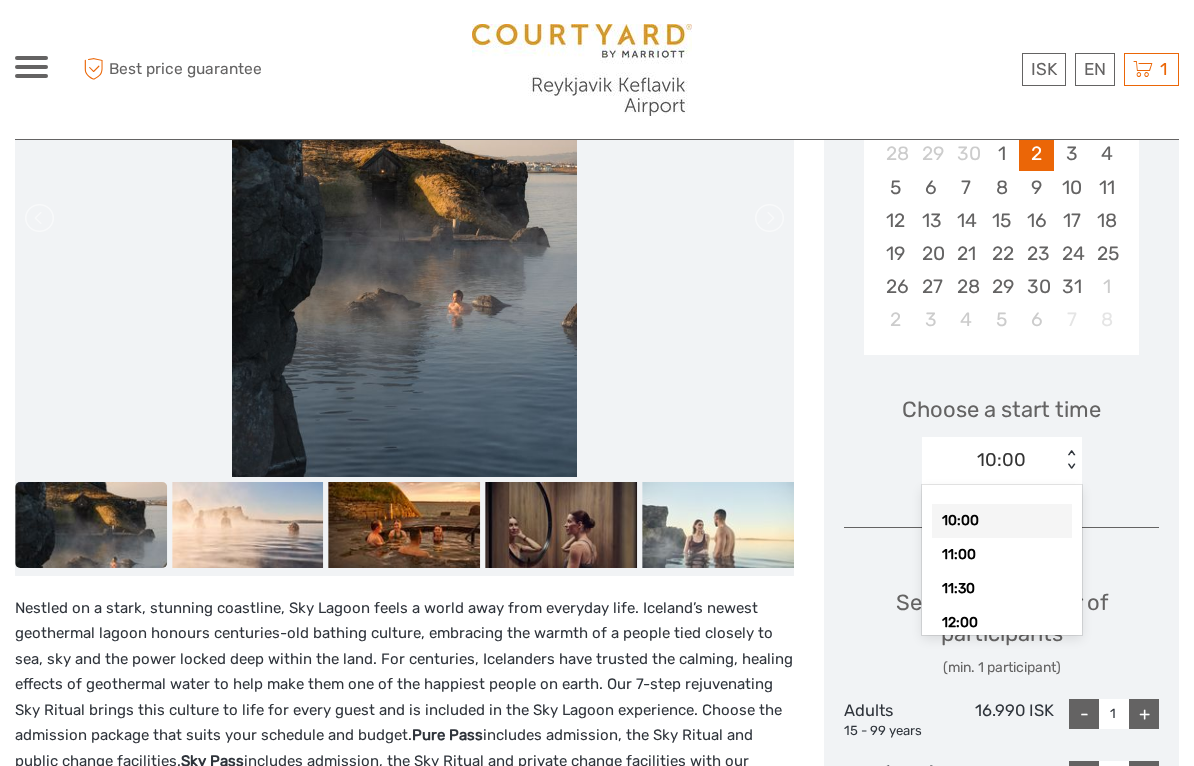 click on "12:00" at bounding box center [1002, 623] 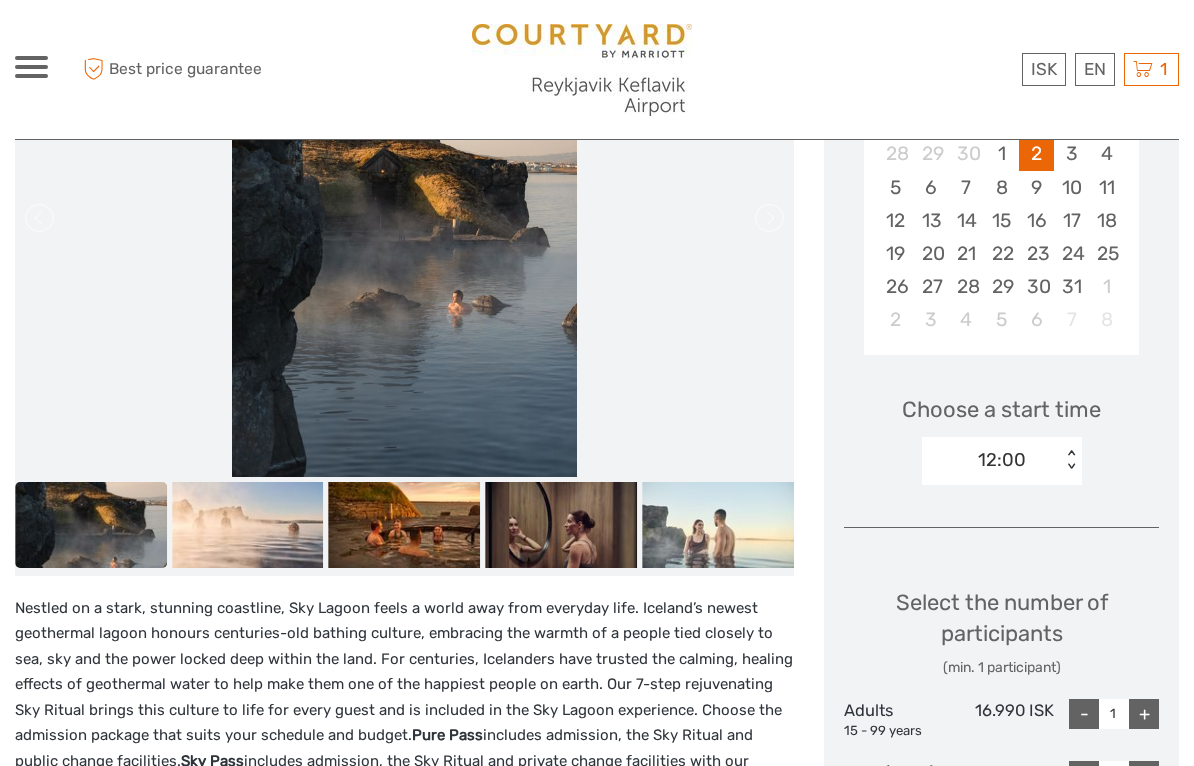 click on "Select the number of participants (min. 1 participant) Adults 15 - 99 years 16.990 ISK - 1 + Teen (12-14) 12 - 14 years 8.495 ISK - 0 +" at bounding box center (1001, 687) 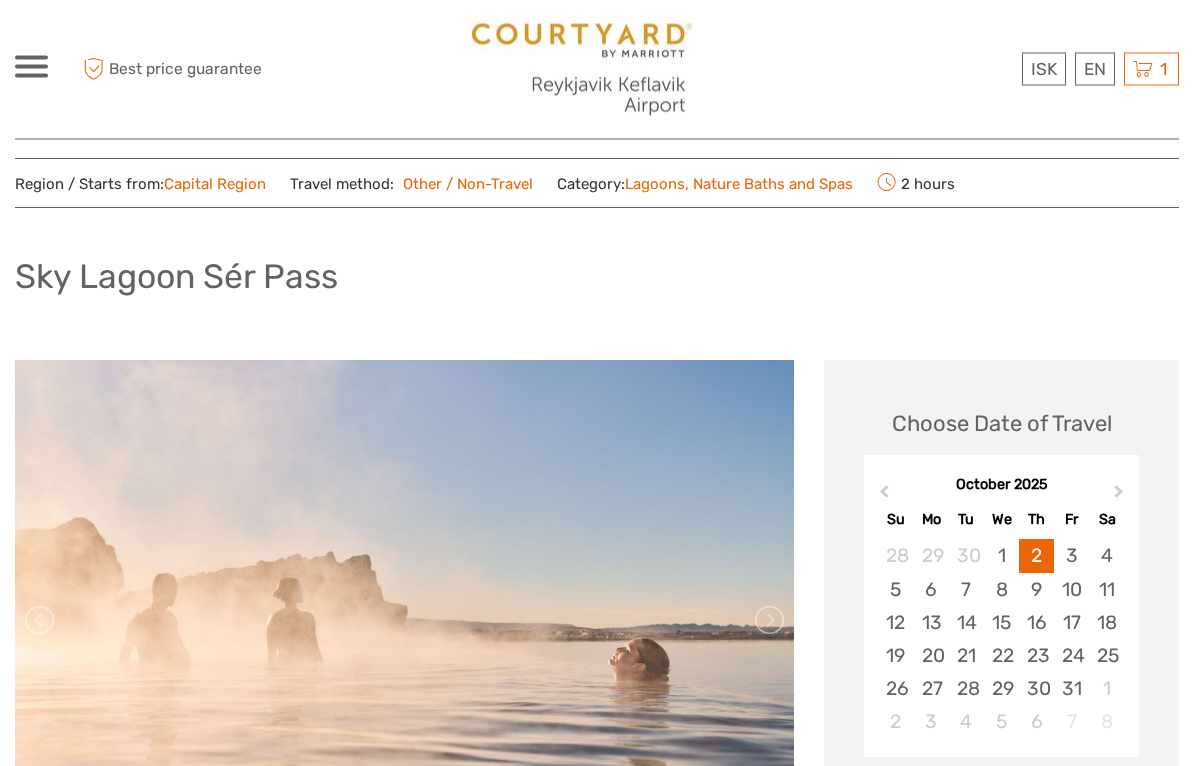 scroll, scrollTop: 24, scrollLeft: 0, axis: vertical 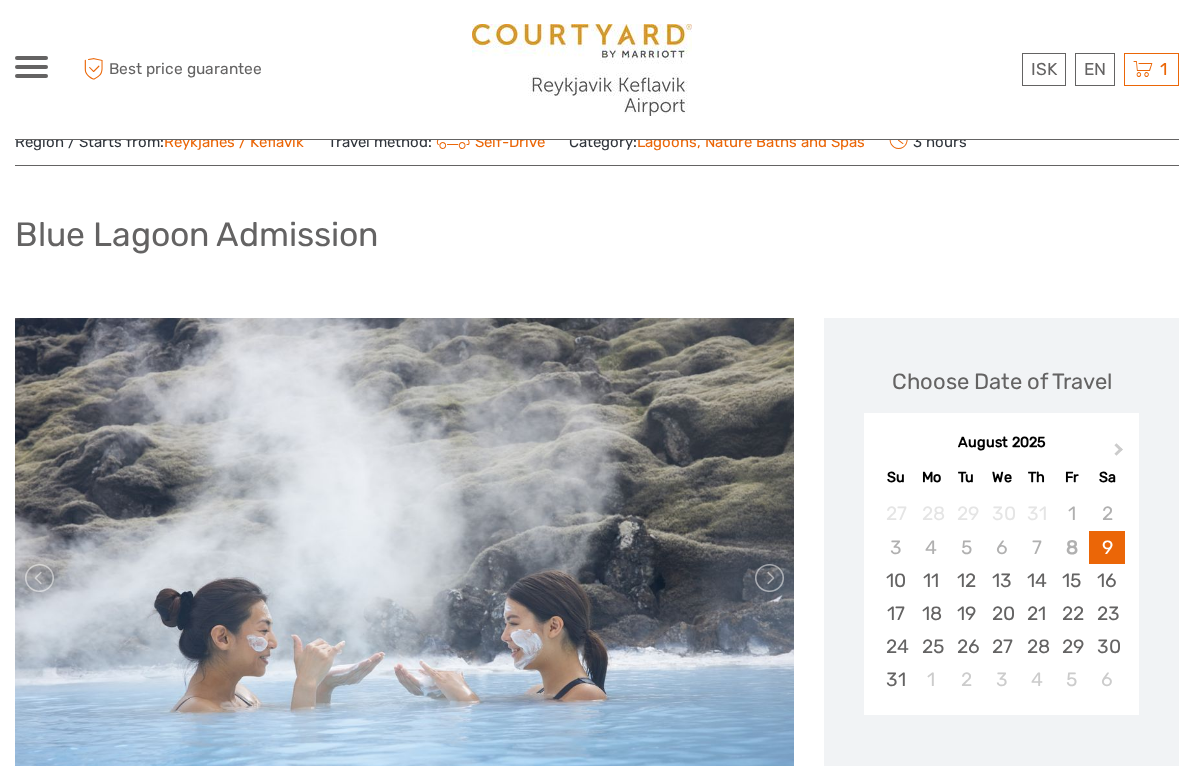 click on "Next Month" at bounding box center (1121, 454) 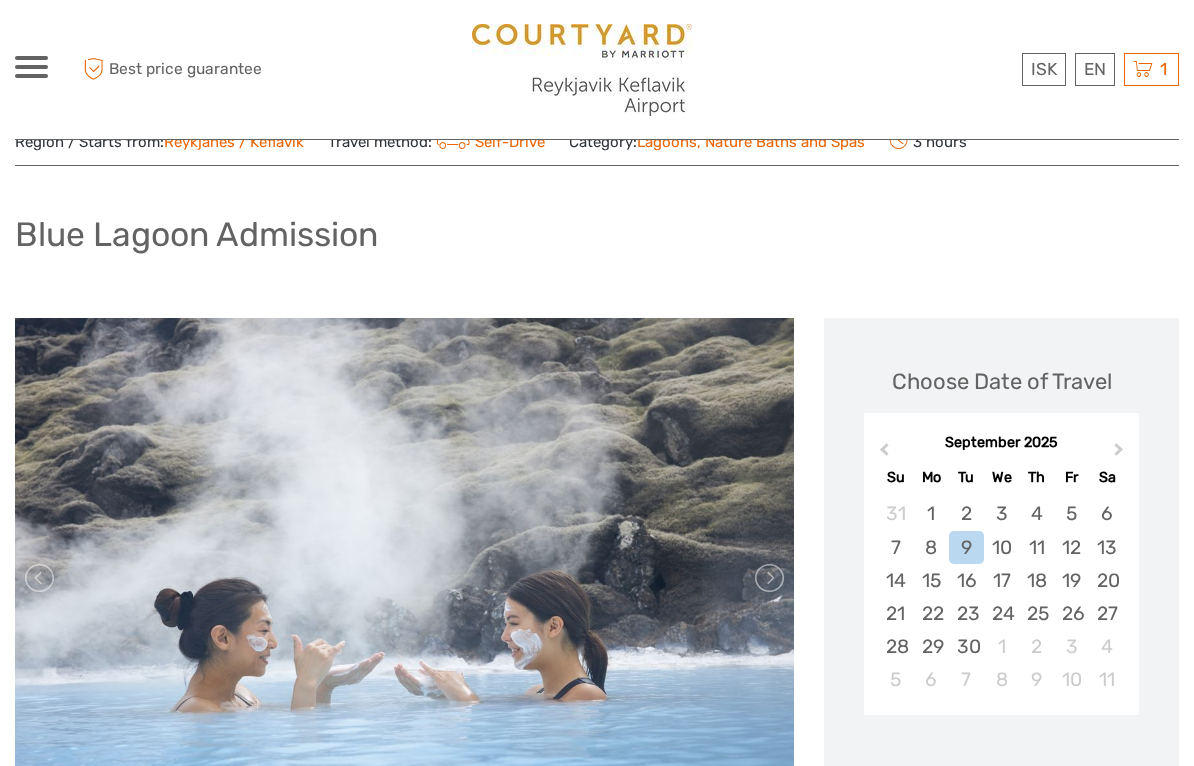 click on "Next Month" at bounding box center (1121, 454) 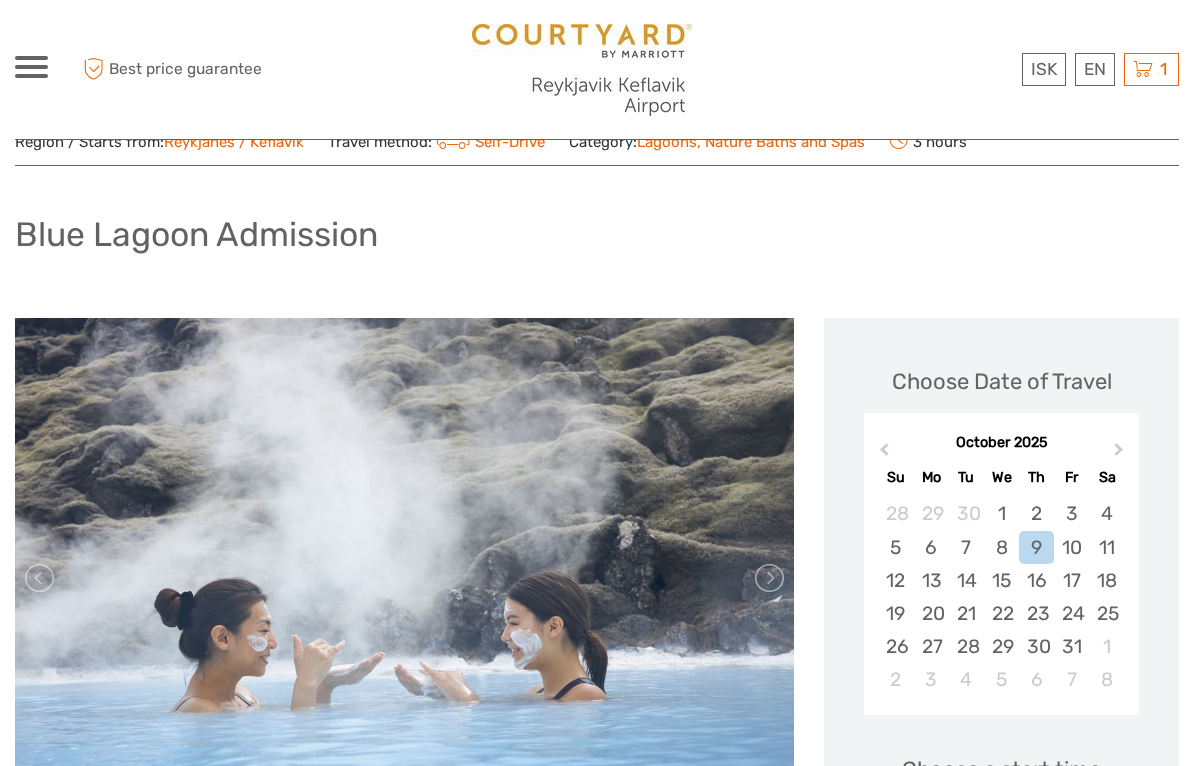 click on "2" at bounding box center [1036, 513] 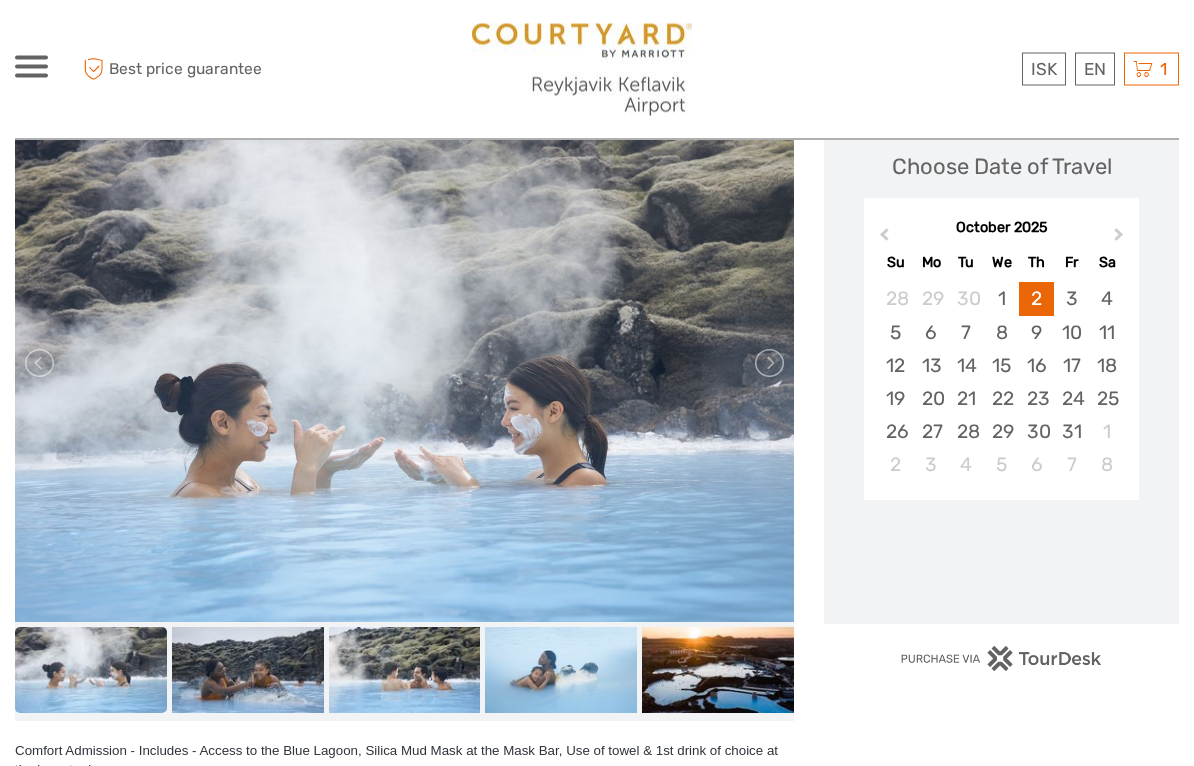 scroll, scrollTop: 289, scrollLeft: 0, axis: vertical 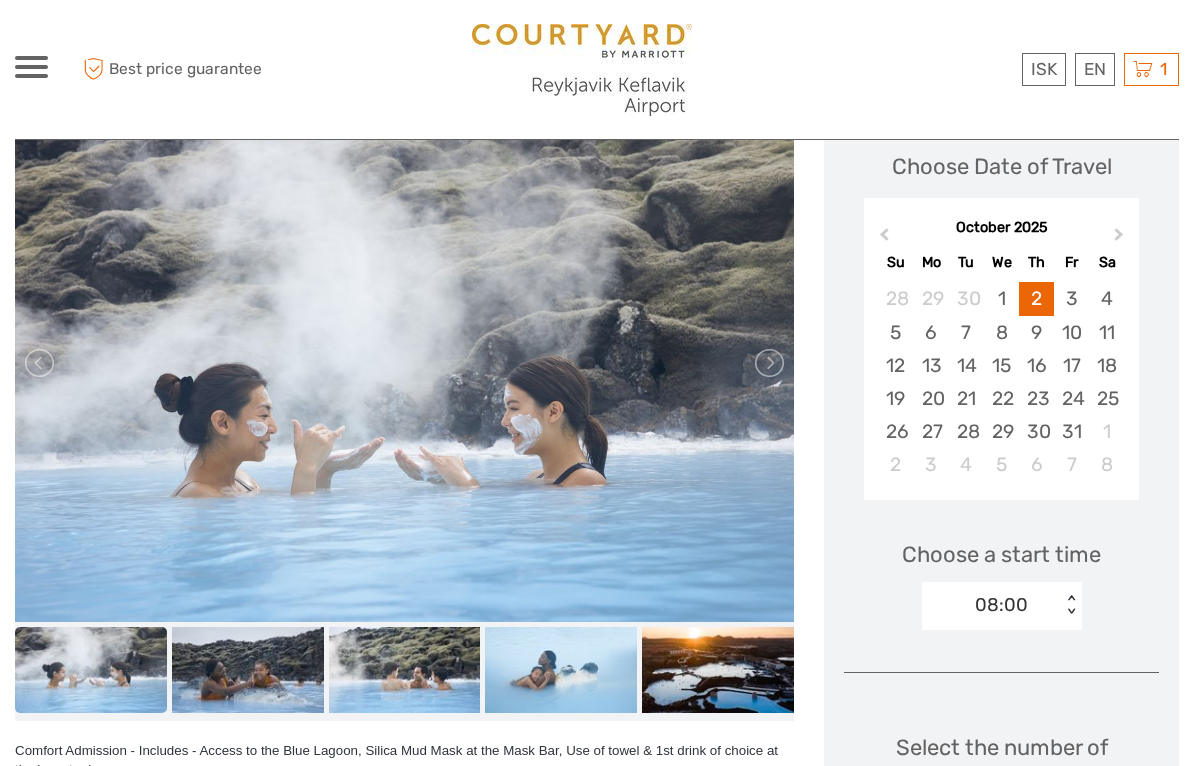 click on "08:00" at bounding box center (991, 605) 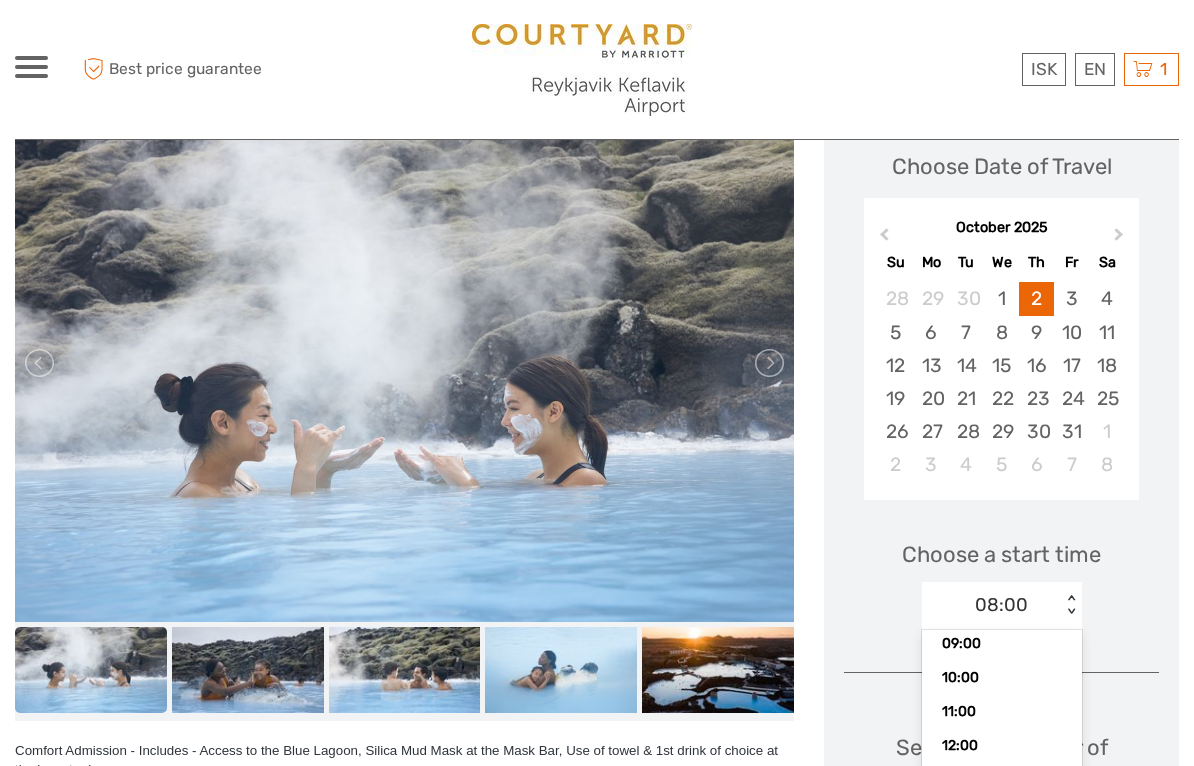 scroll, scrollTop: 57, scrollLeft: 0, axis: vertical 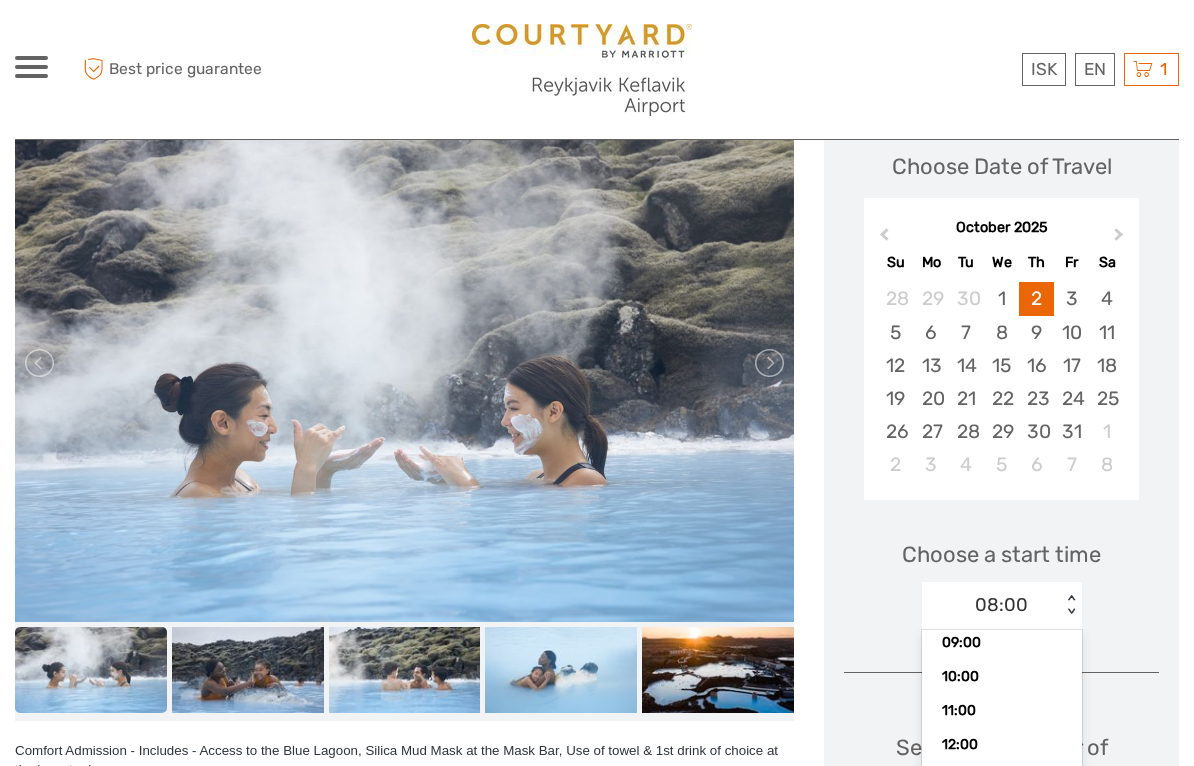 click on "12:00" at bounding box center [1002, 745] 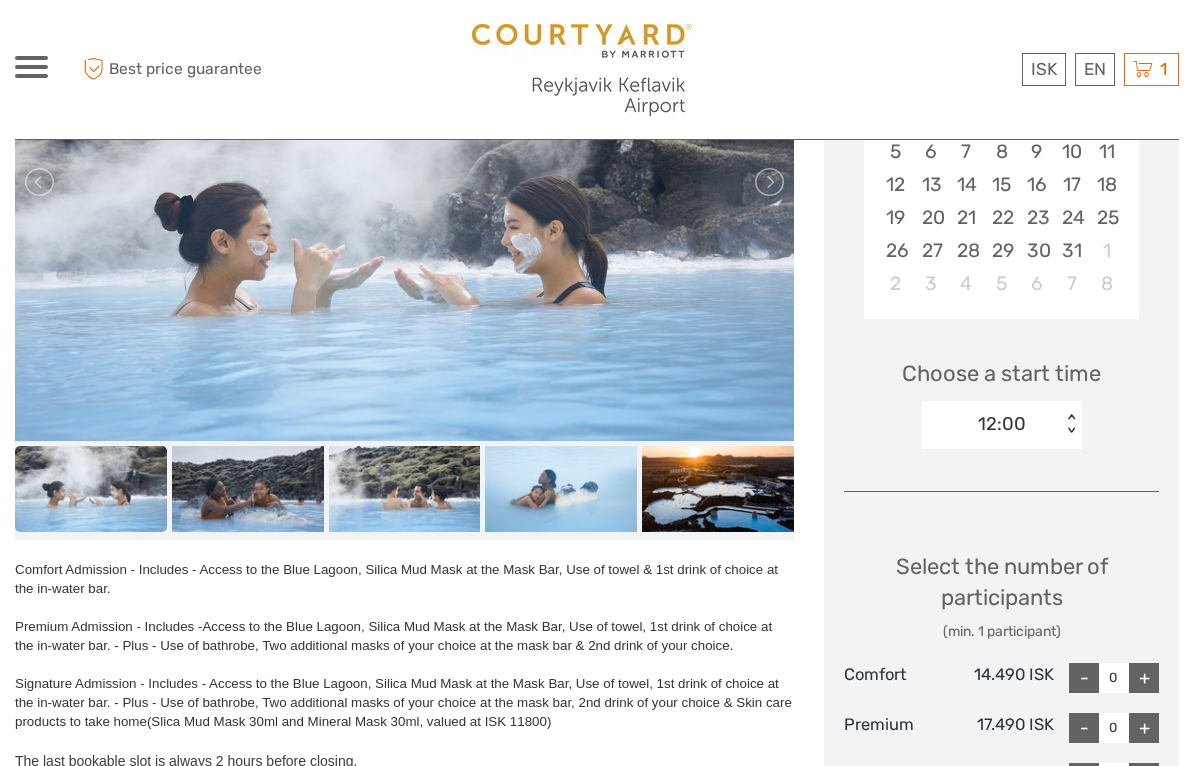 scroll, scrollTop: 469, scrollLeft: 0, axis: vertical 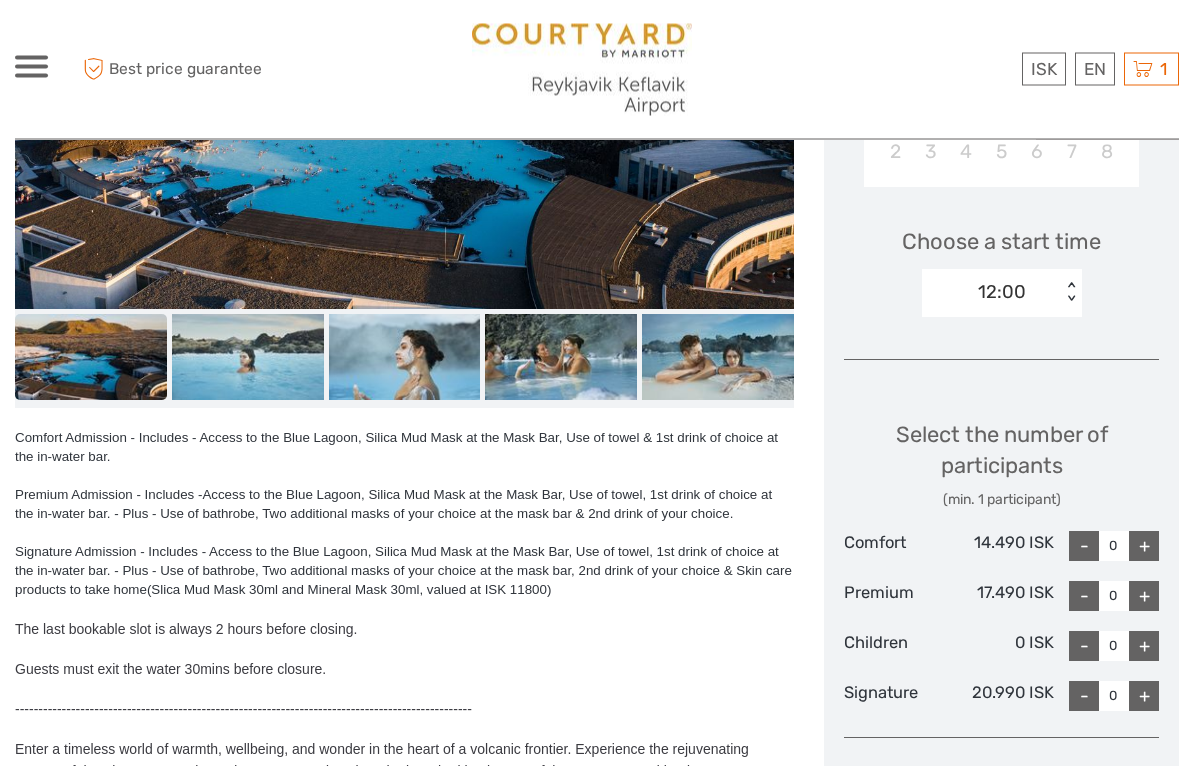 click on "+" at bounding box center (1144, 697) 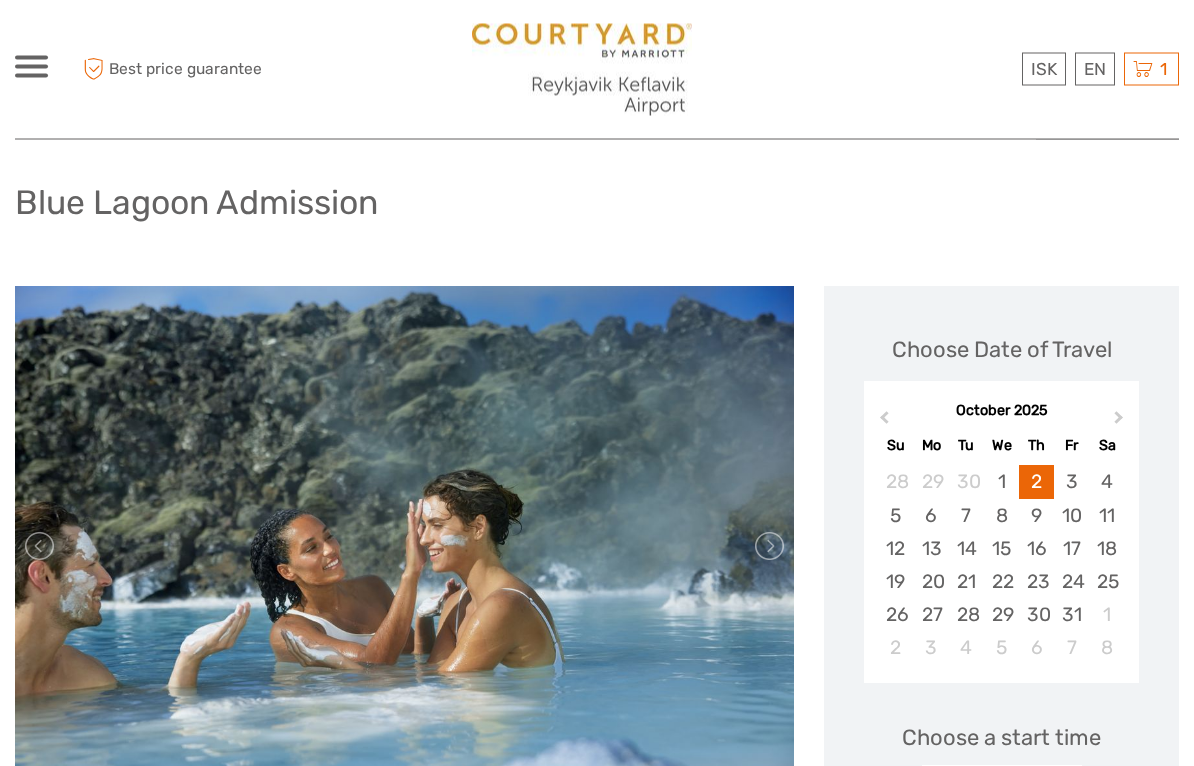scroll, scrollTop: 0, scrollLeft: 0, axis: both 